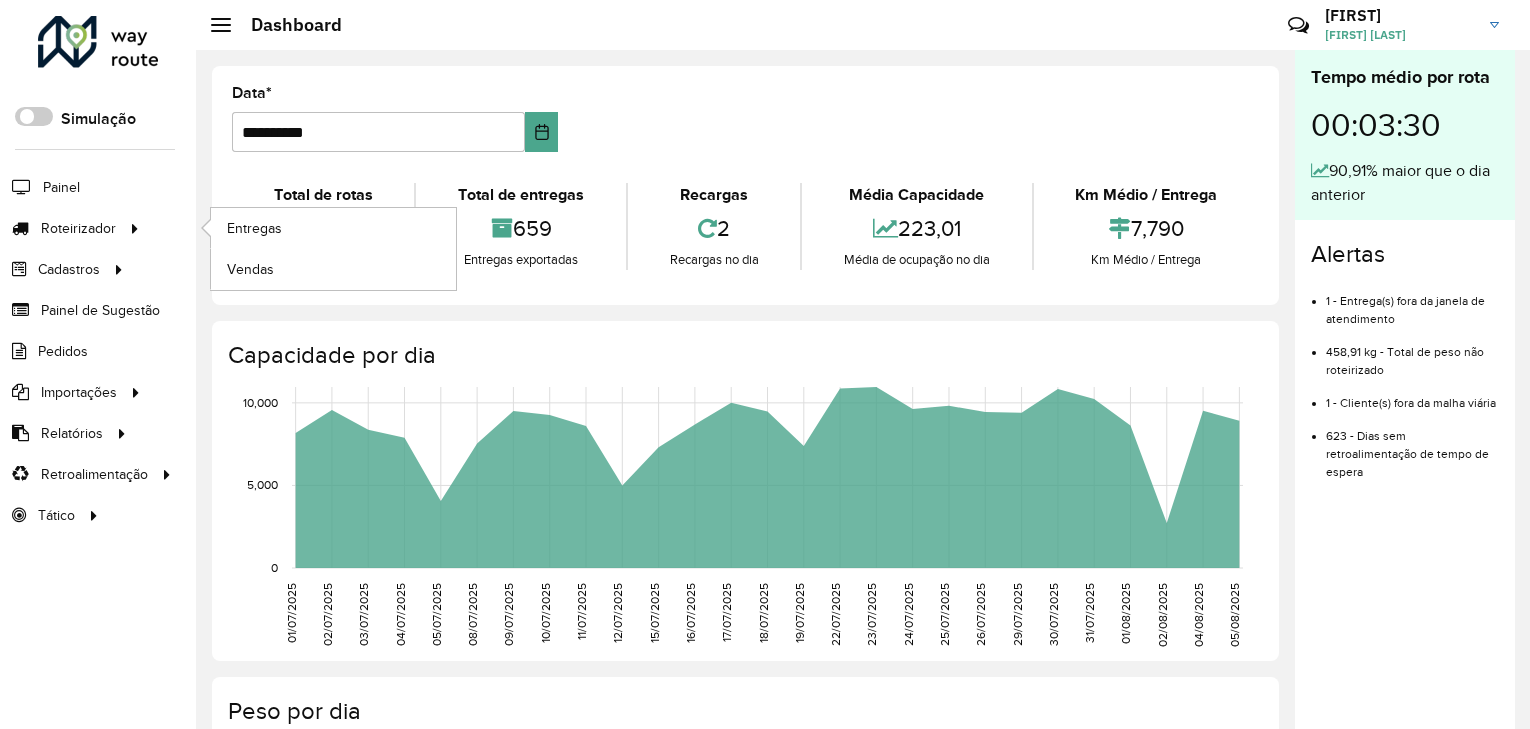scroll, scrollTop: 0, scrollLeft: 0, axis: both 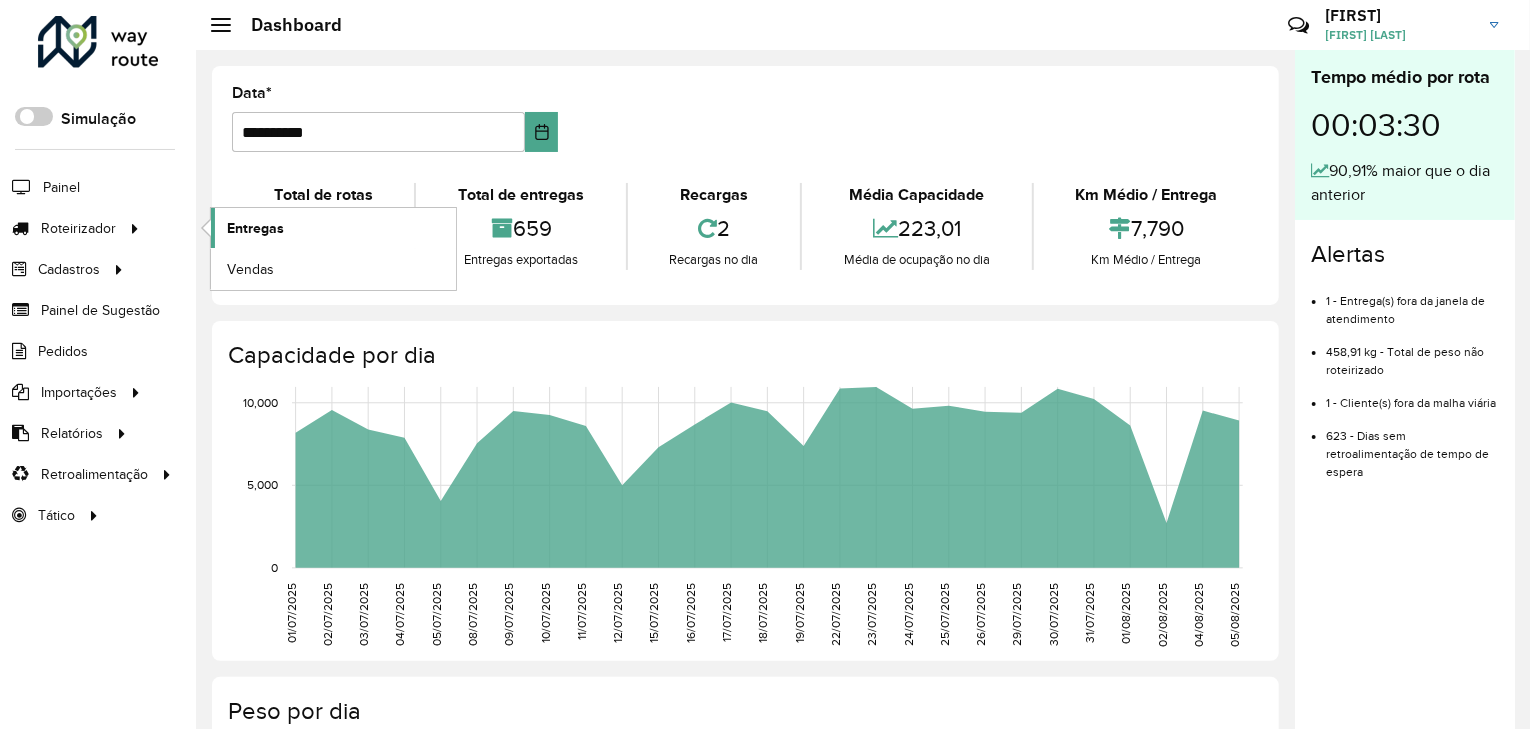 click on "Entregas" 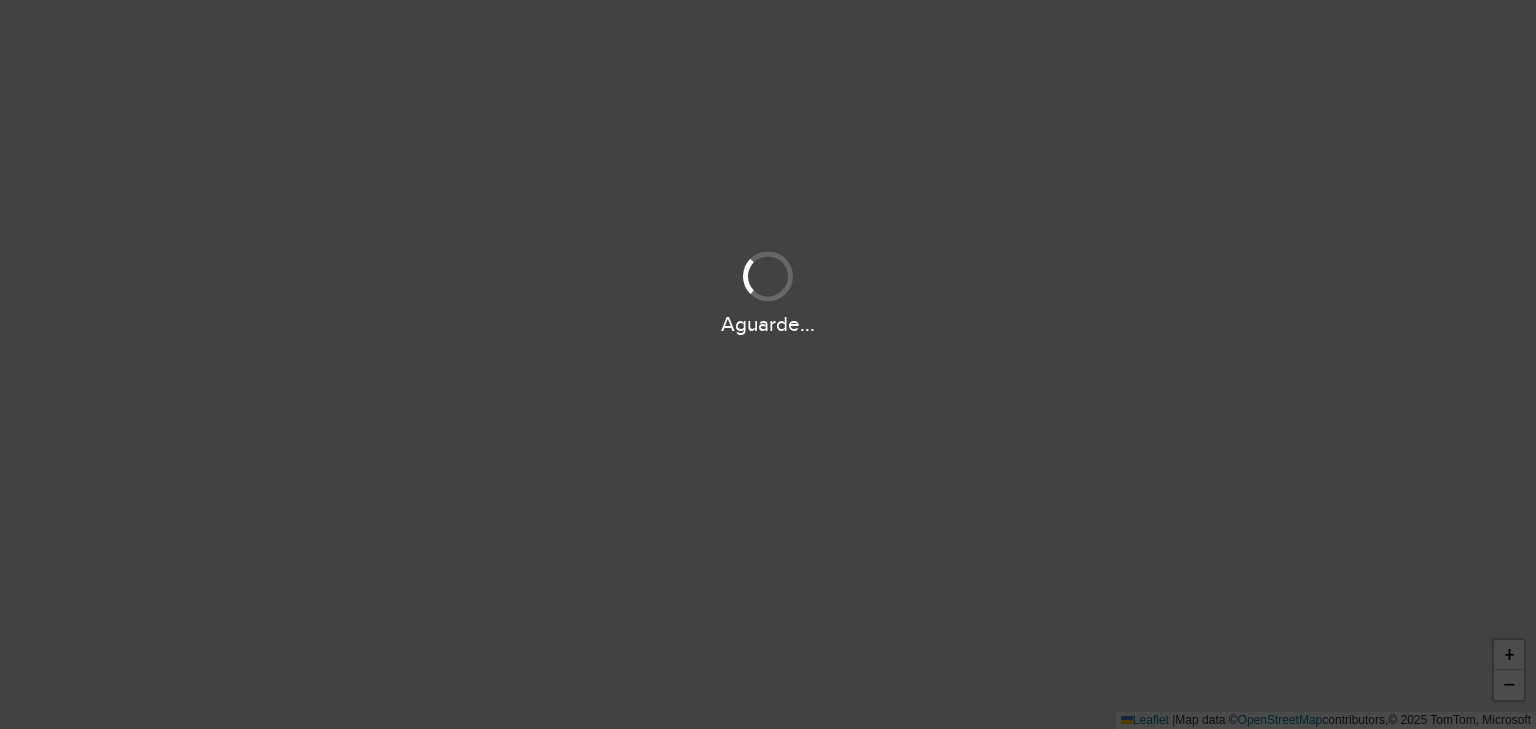 scroll, scrollTop: 0, scrollLeft: 0, axis: both 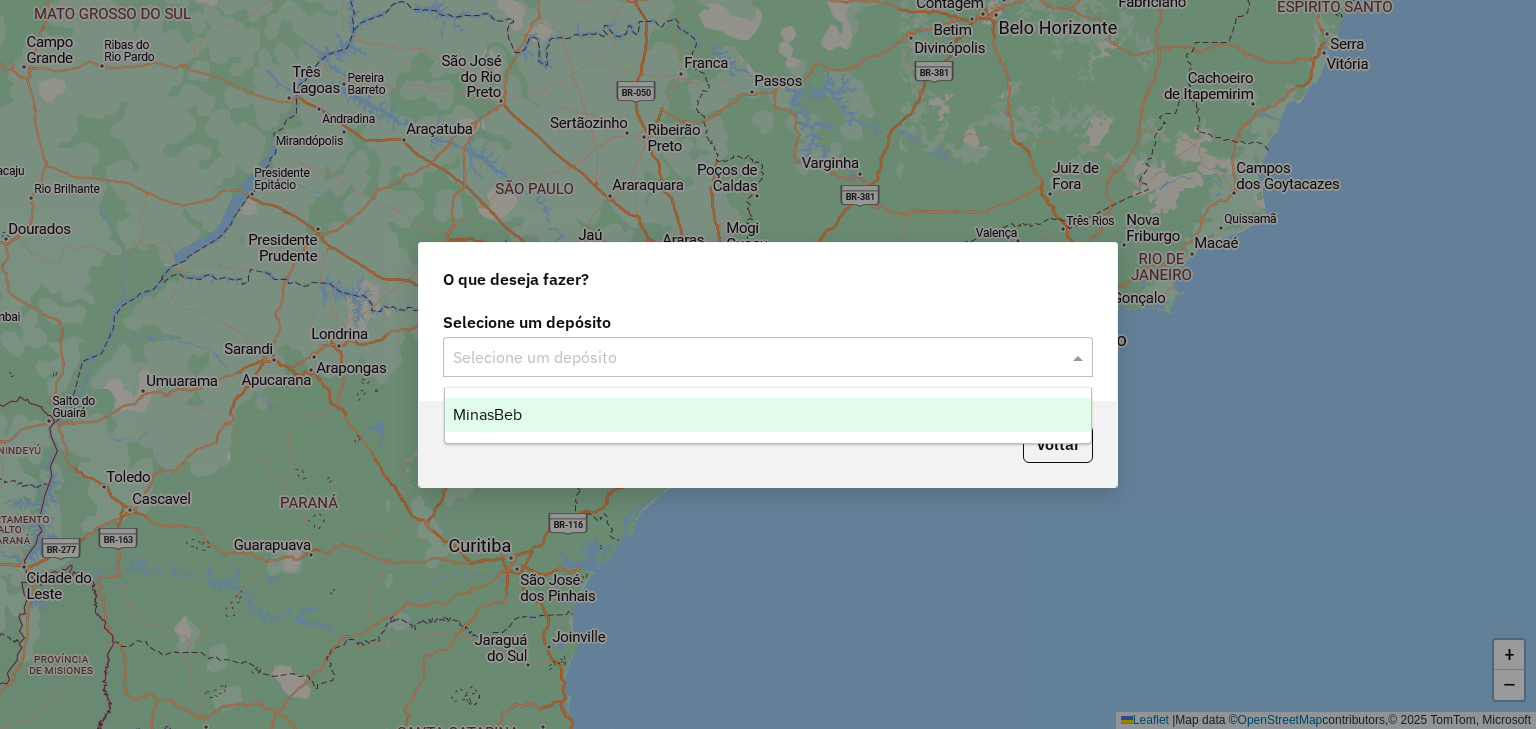 click on "Selecione um depósito" 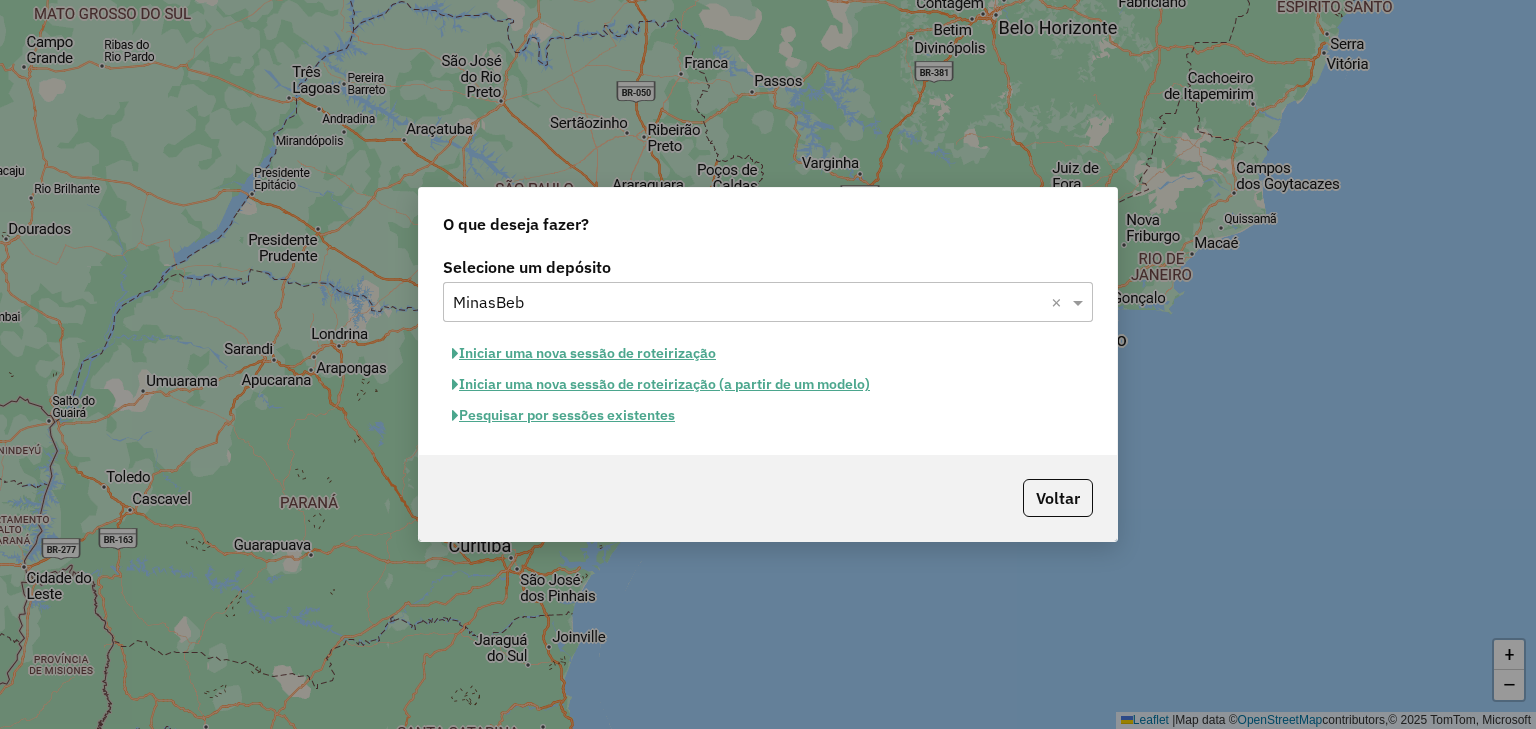 click on "Pesquisar por sessões existentes" 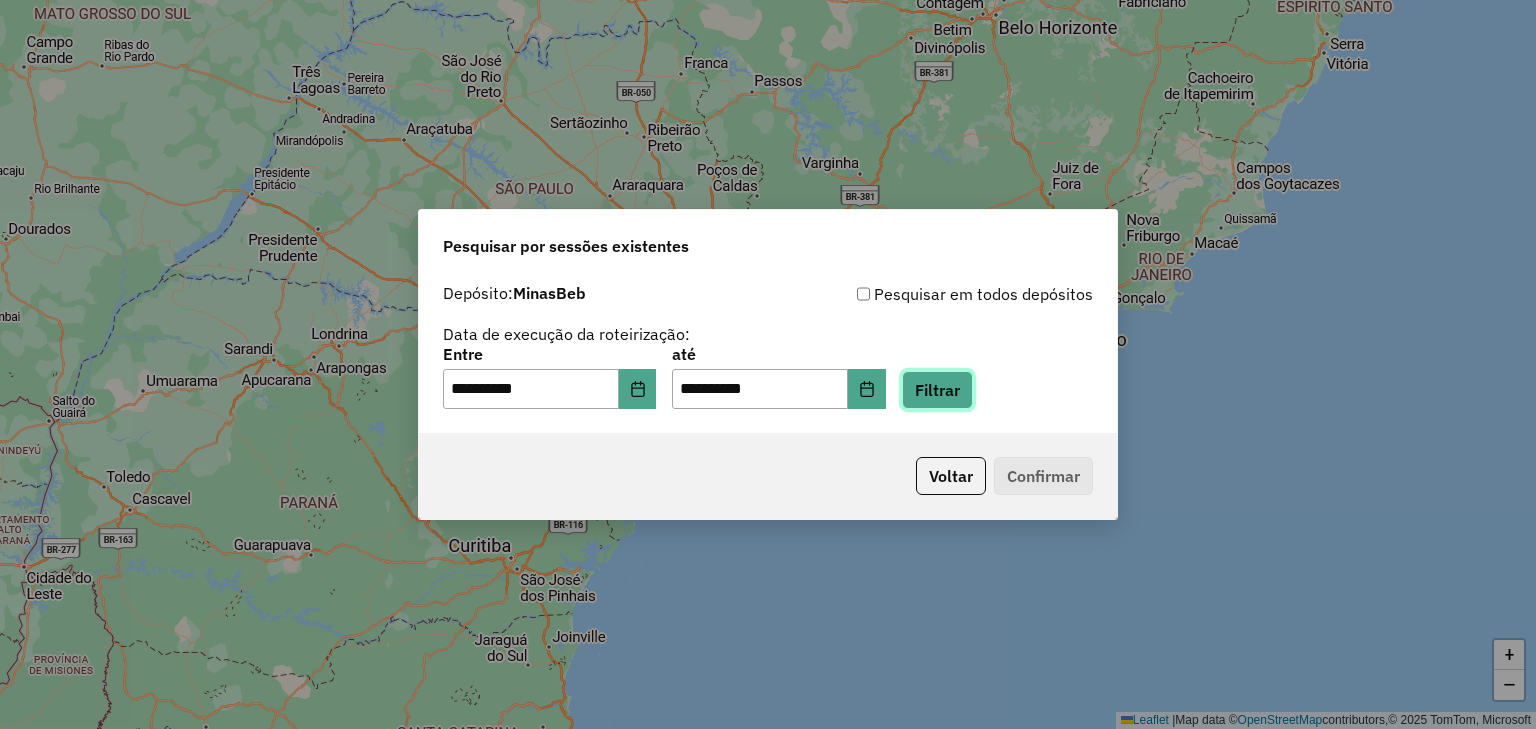 click on "Filtrar" 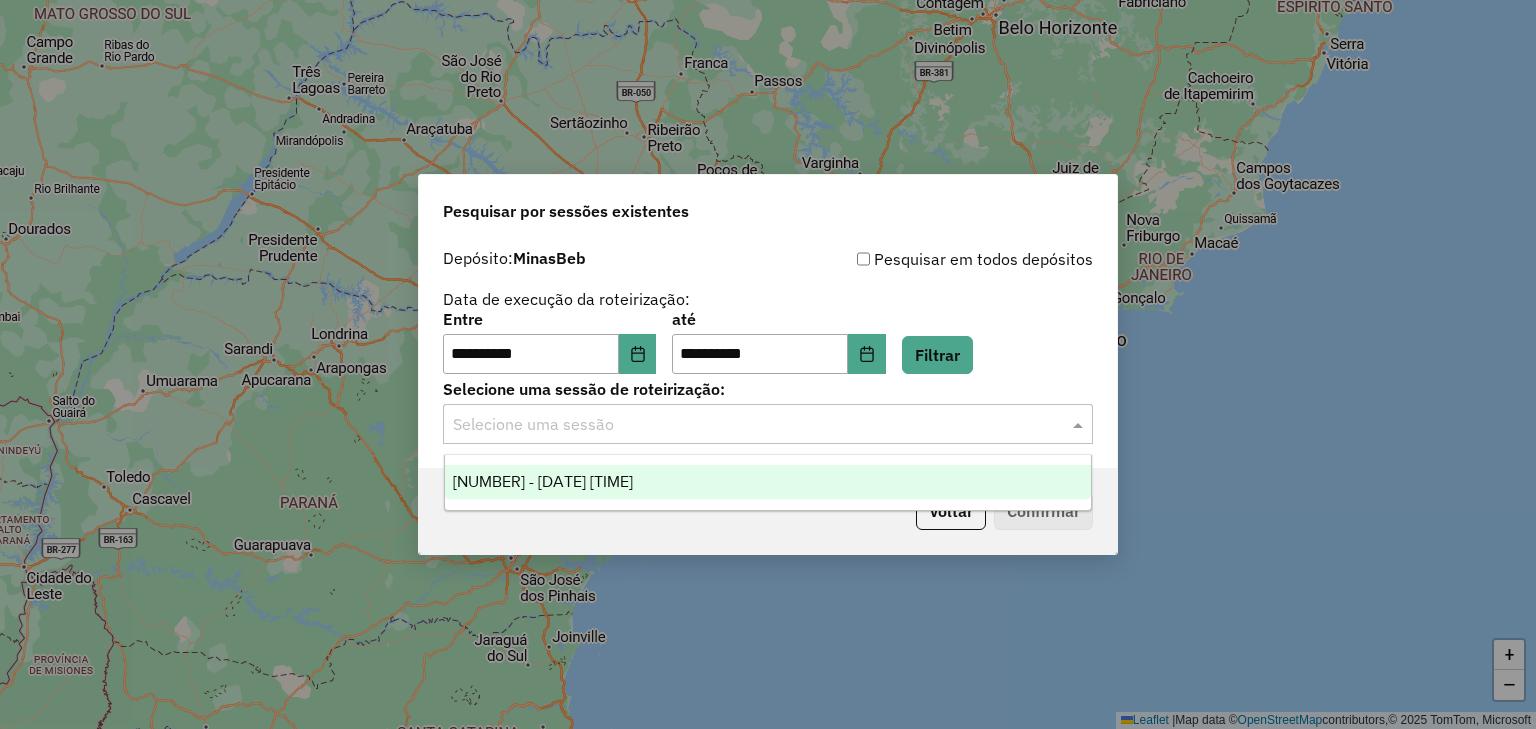 drag, startPoint x: 800, startPoint y: 428, endPoint x: 732, endPoint y: 457, distance: 73.92564 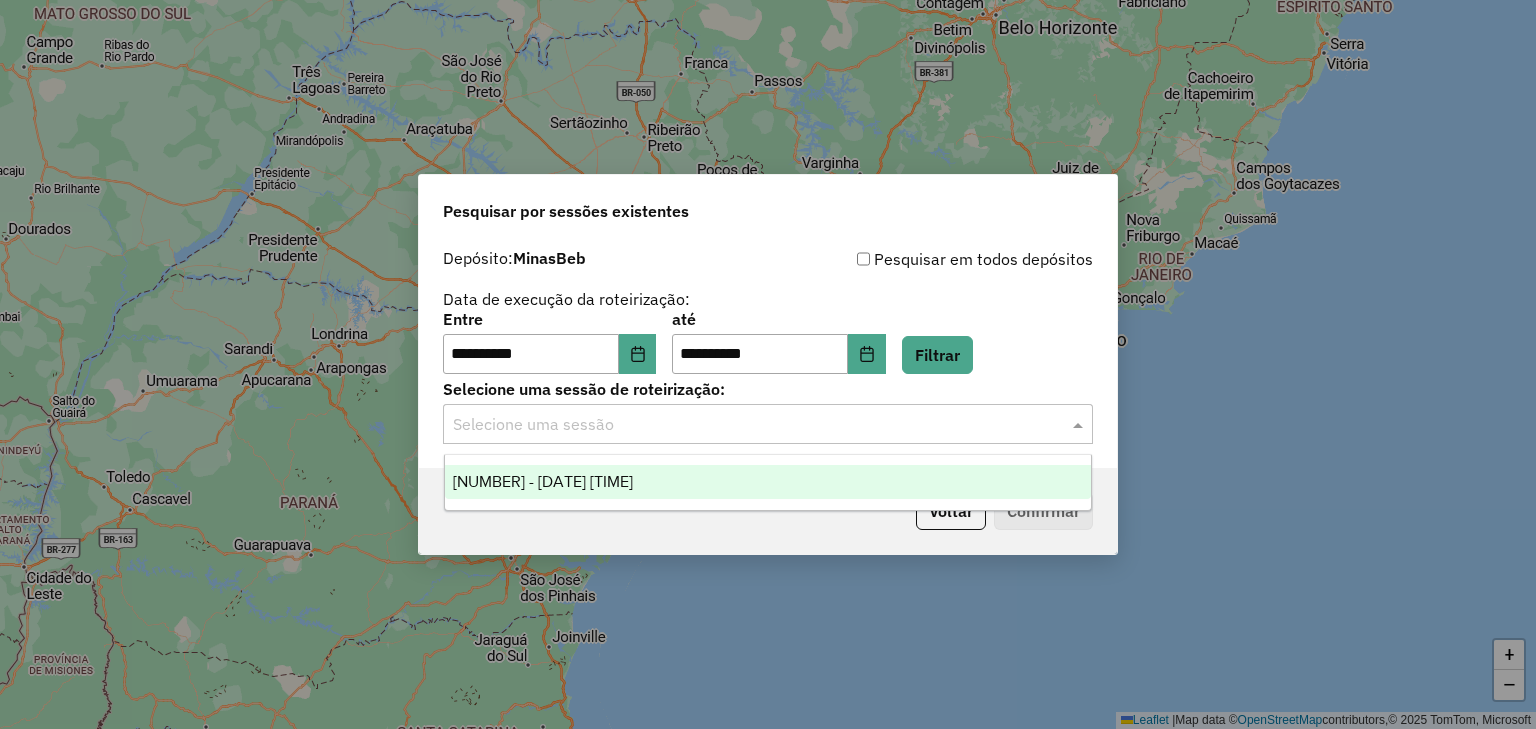 click 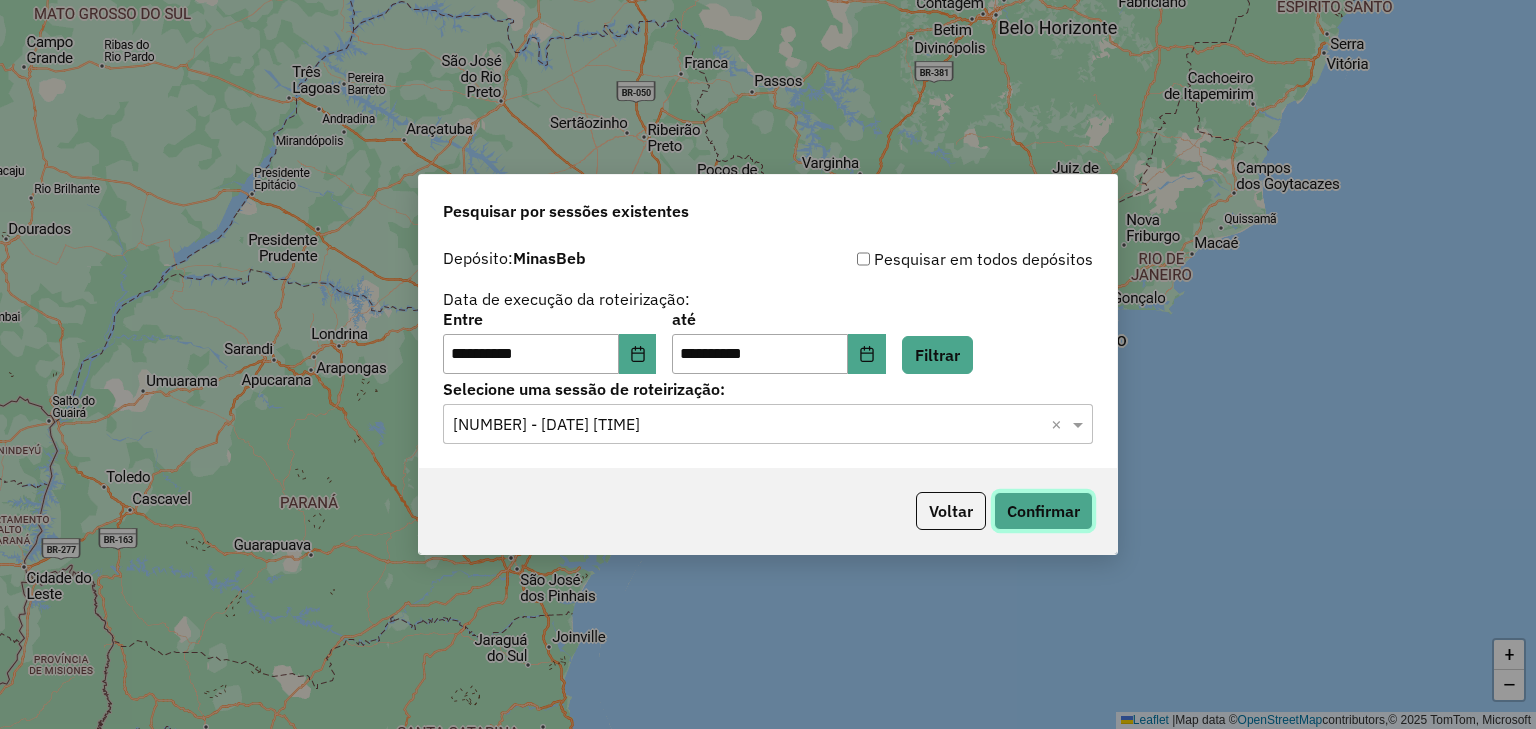 click on "Confirmar" 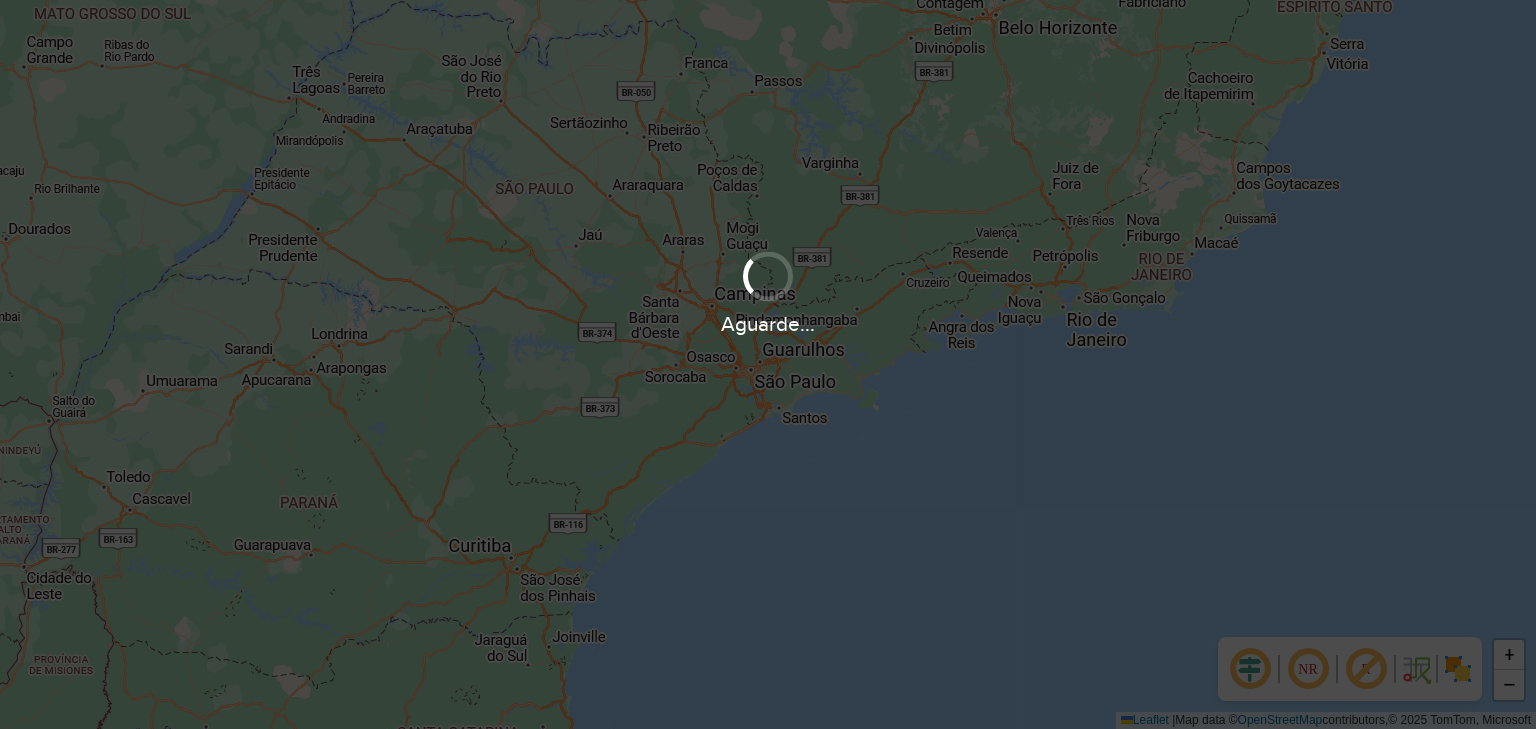 scroll, scrollTop: 0, scrollLeft: 0, axis: both 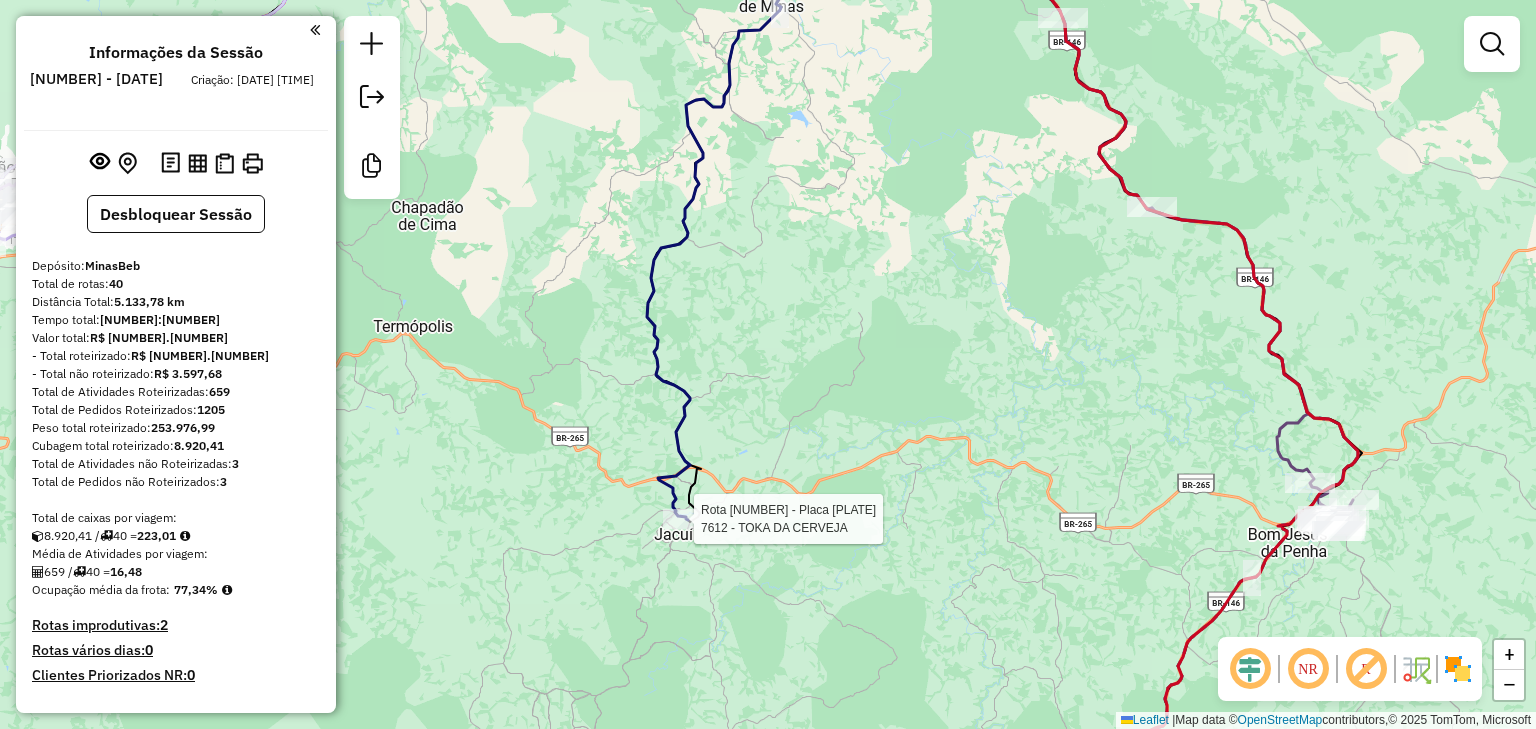 select on "**********" 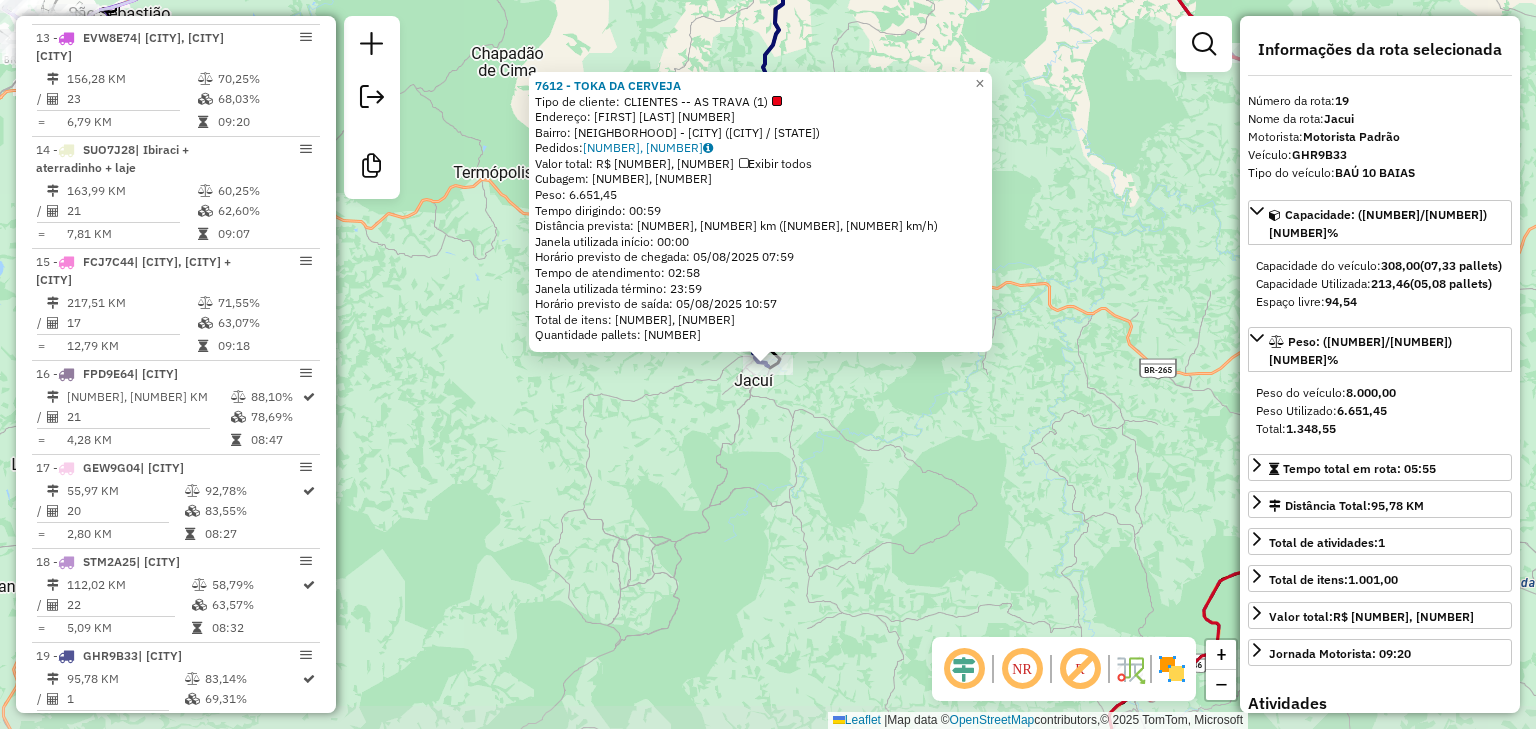 scroll, scrollTop: 2627, scrollLeft: 0, axis: vertical 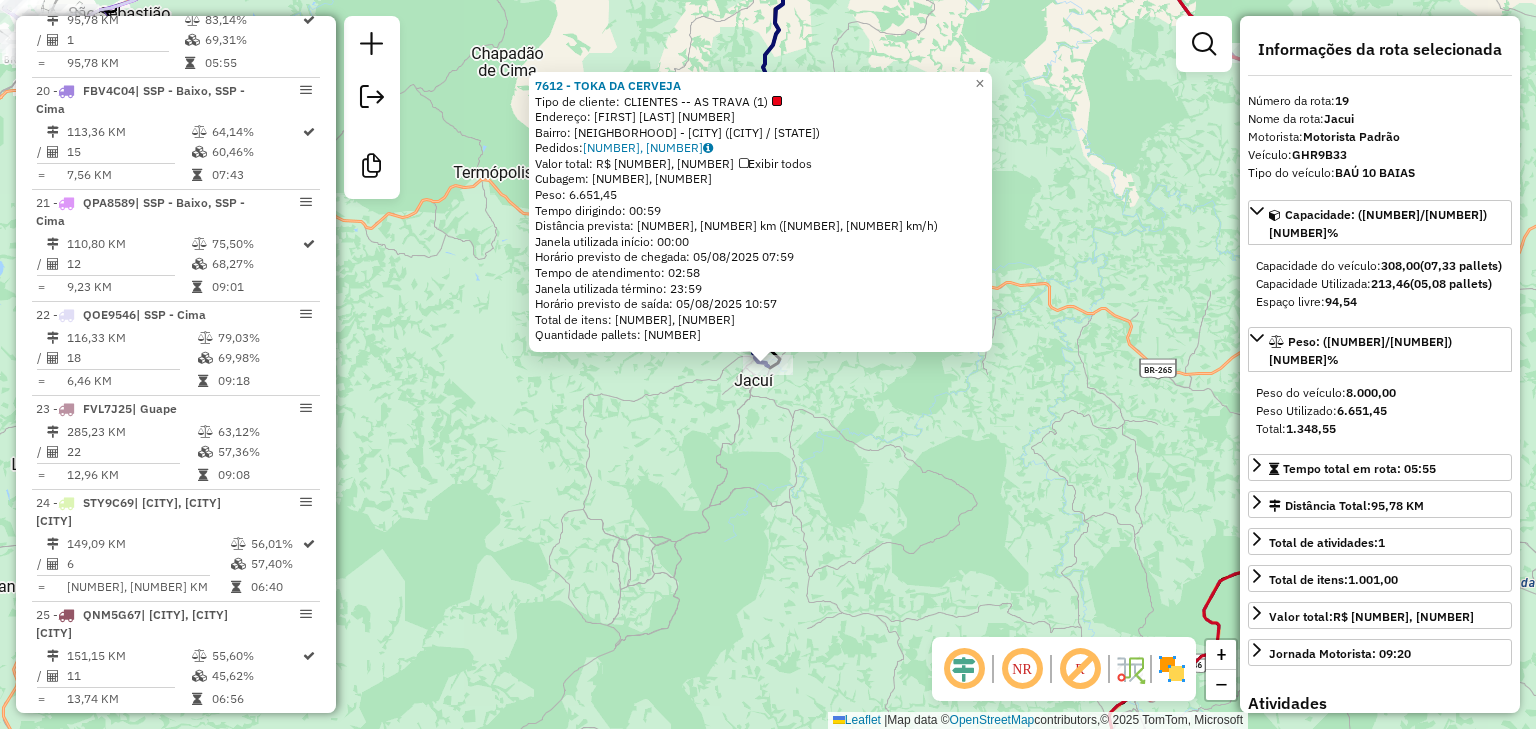 click on "[NUMBER] - [FIRST] [LAST] Tipo de cliente: CLIENTES -- AS TRAVA ([NUMBER]) Endereço: [STREET] [NUMBER] Bairro: [NEIGHBORHOOD] - [CITY] ([CITY] / [STATE]) Pedidos: [NUMBER], [NUMBER] Valor total: R$ [NUMBER], [NUMBER] Exibir todos Cubagem: [NUMBER] Peso: [NUMBER] Tempo dirigindo: [TIME] Distância prevista: [NUMBER] km ([NUMBER] km/h) Janela utilizada início: [TIME] Horário previsto de chegada: [DATE] [TIME] Tempo de atendimento: [TIME] Janela utilizada término: [TIME] Horário previsto de saída: [DATE] [TIME] Total de itens: [NUMBER] Quantidade pallets: [NUMBER] × Janela de atendimento Grade de atendimento Capacidade Transportadoras Veículos Cliente Pedidos Rotas Selecione os dias de semana para filtrar as janelas de atendimento Seg Ter Qua Qui Sex +" 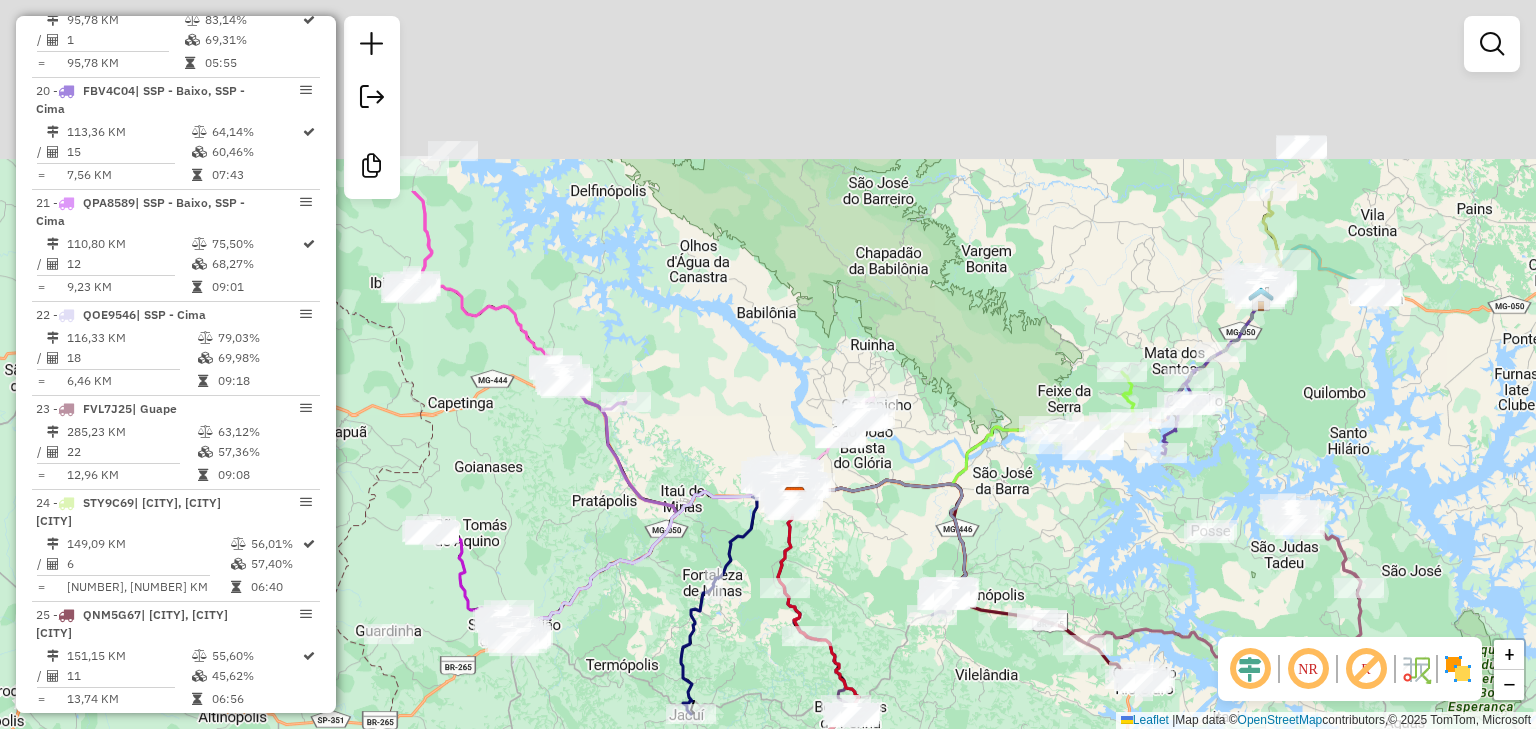 drag, startPoint x: 796, startPoint y: 358, endPoint x: 736, endPoint y: 622, distance: 270.73233 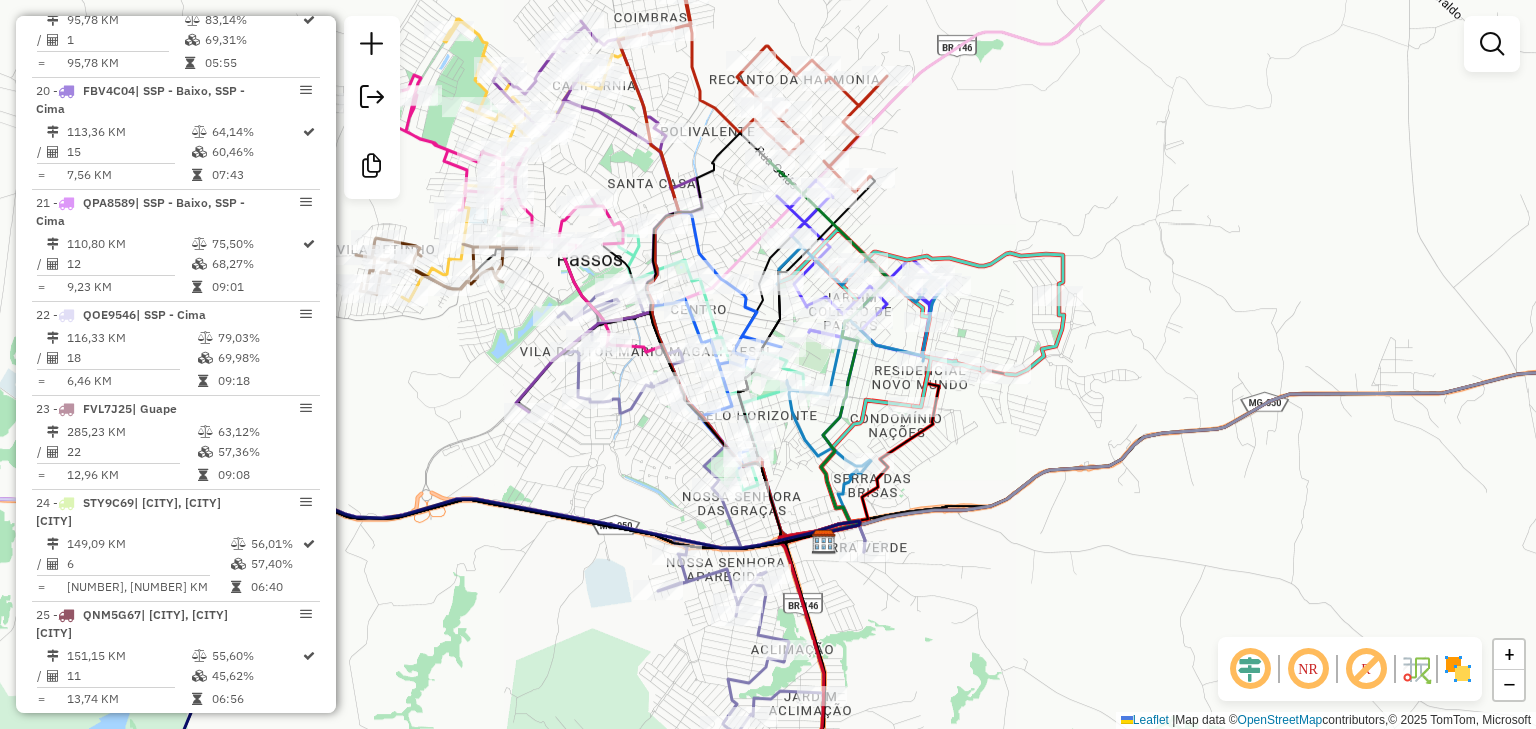 drag, startPoint x: 1026, startPoint y: 442, endPoint x: 1095, endPoint y: 543, distance: 122.31925 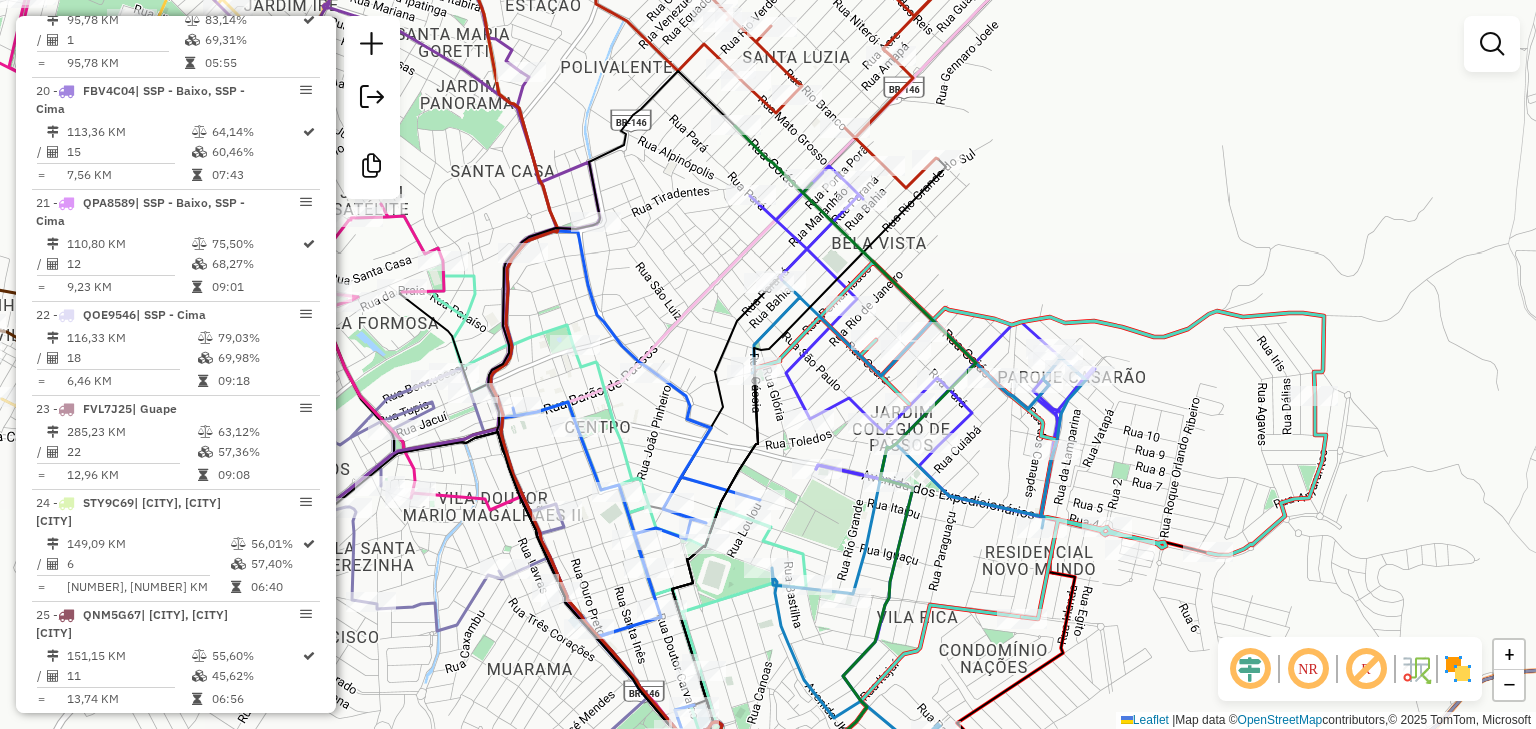drag, startPoint x: 928, startPoint y: 561, endPoint x: 924, endPoint y: 539, distance: 22.36068 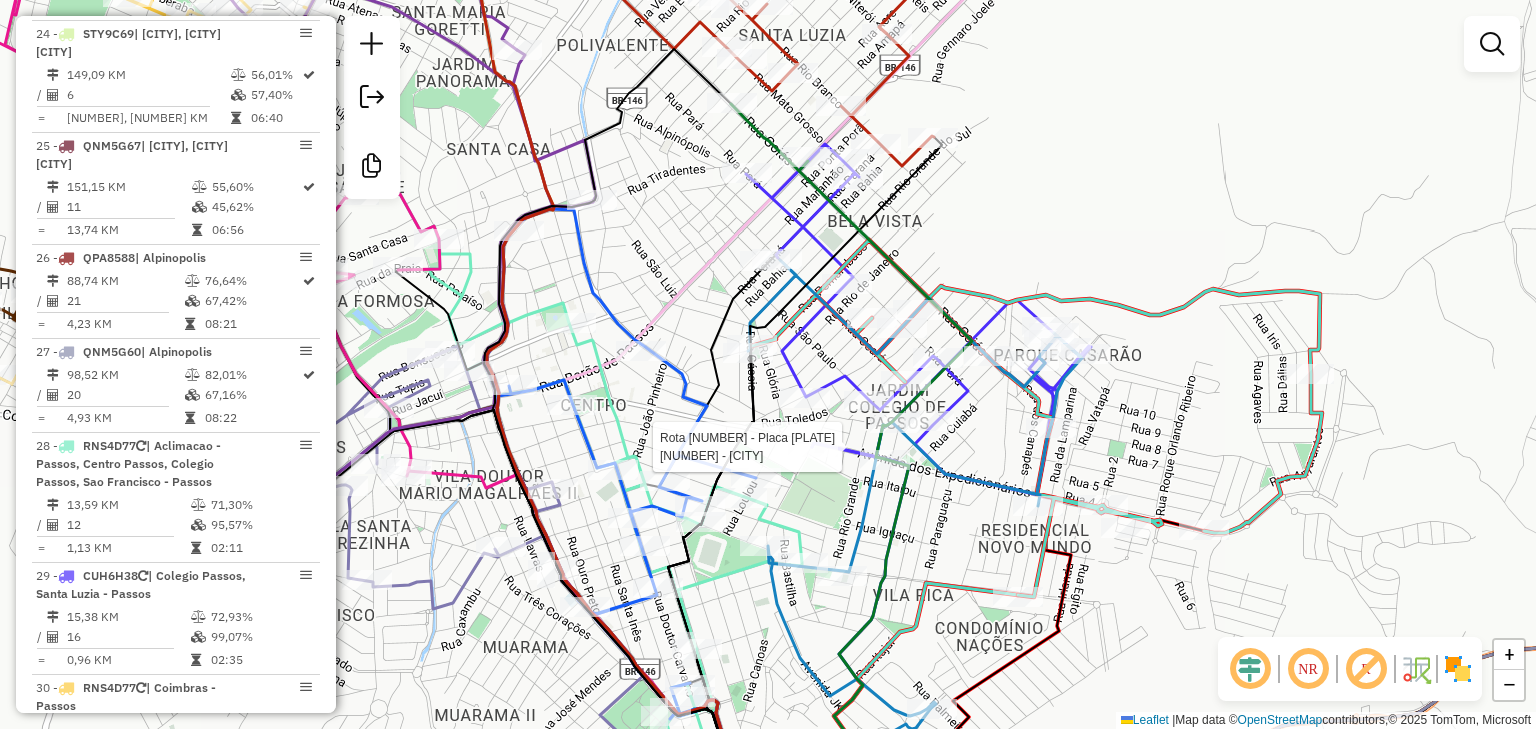 select on "**********" 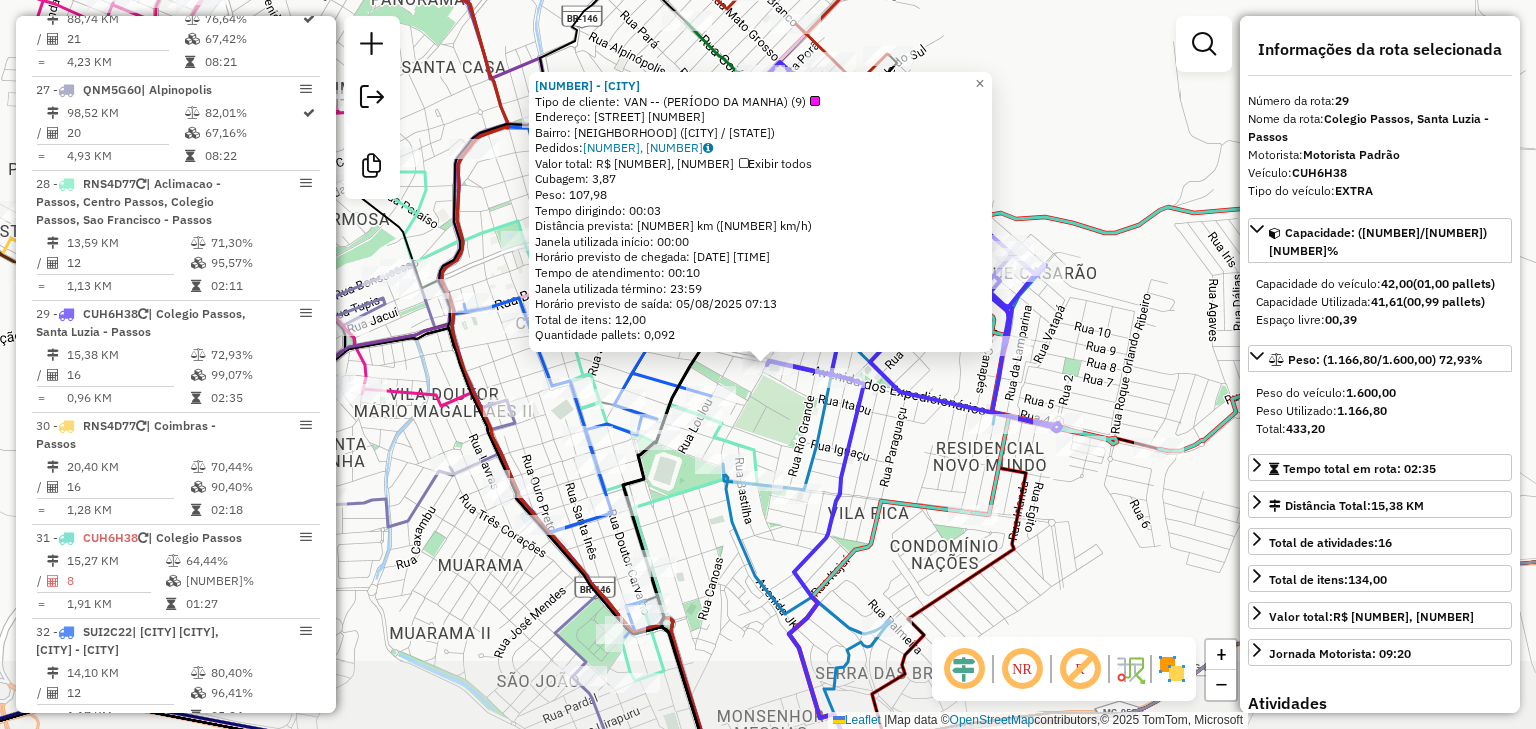 scroll, scrollTop: 3672, scrollLeft: 0, axis: vertical 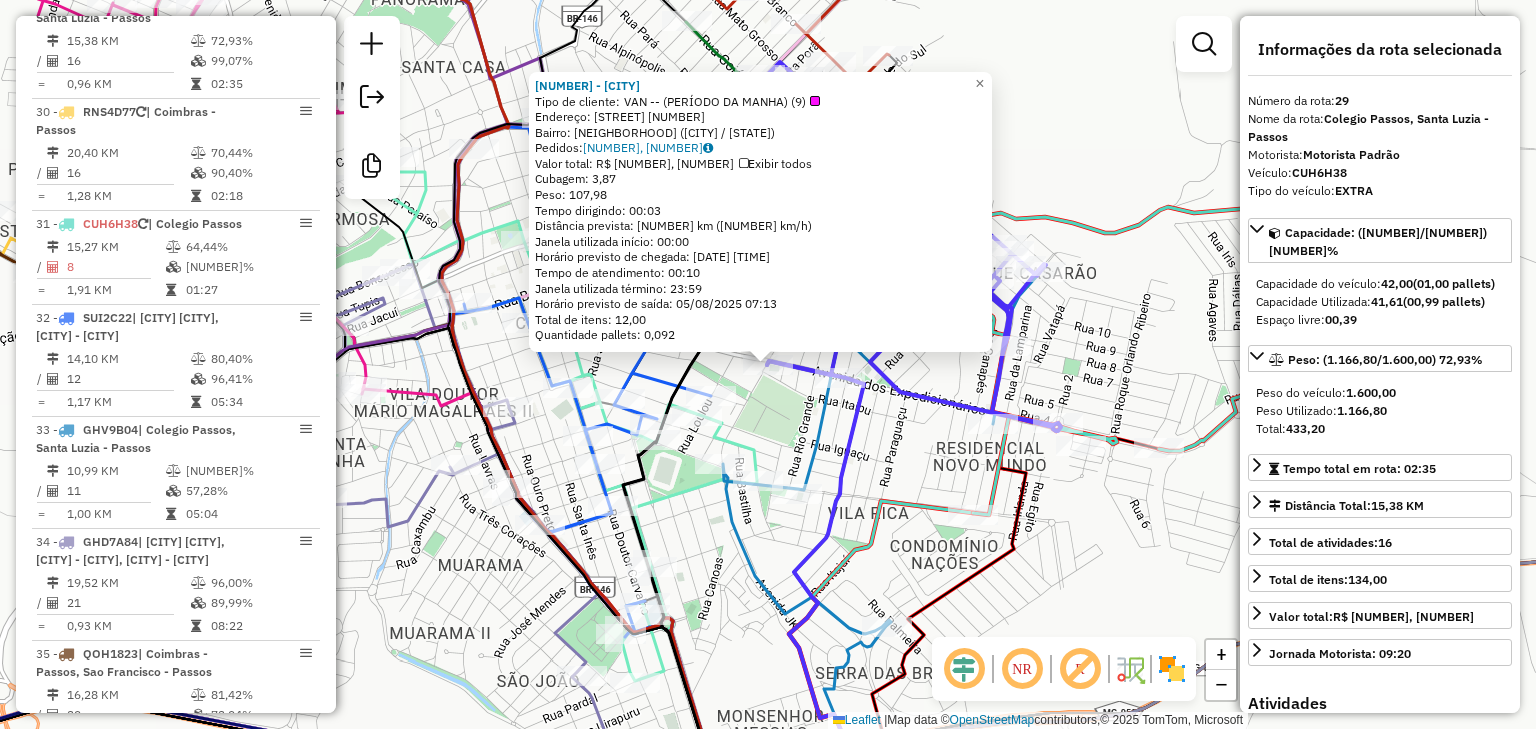click on "Tipo de cliente: VAN -- (PERÍODO DA MANHA) ([NUMBER])" 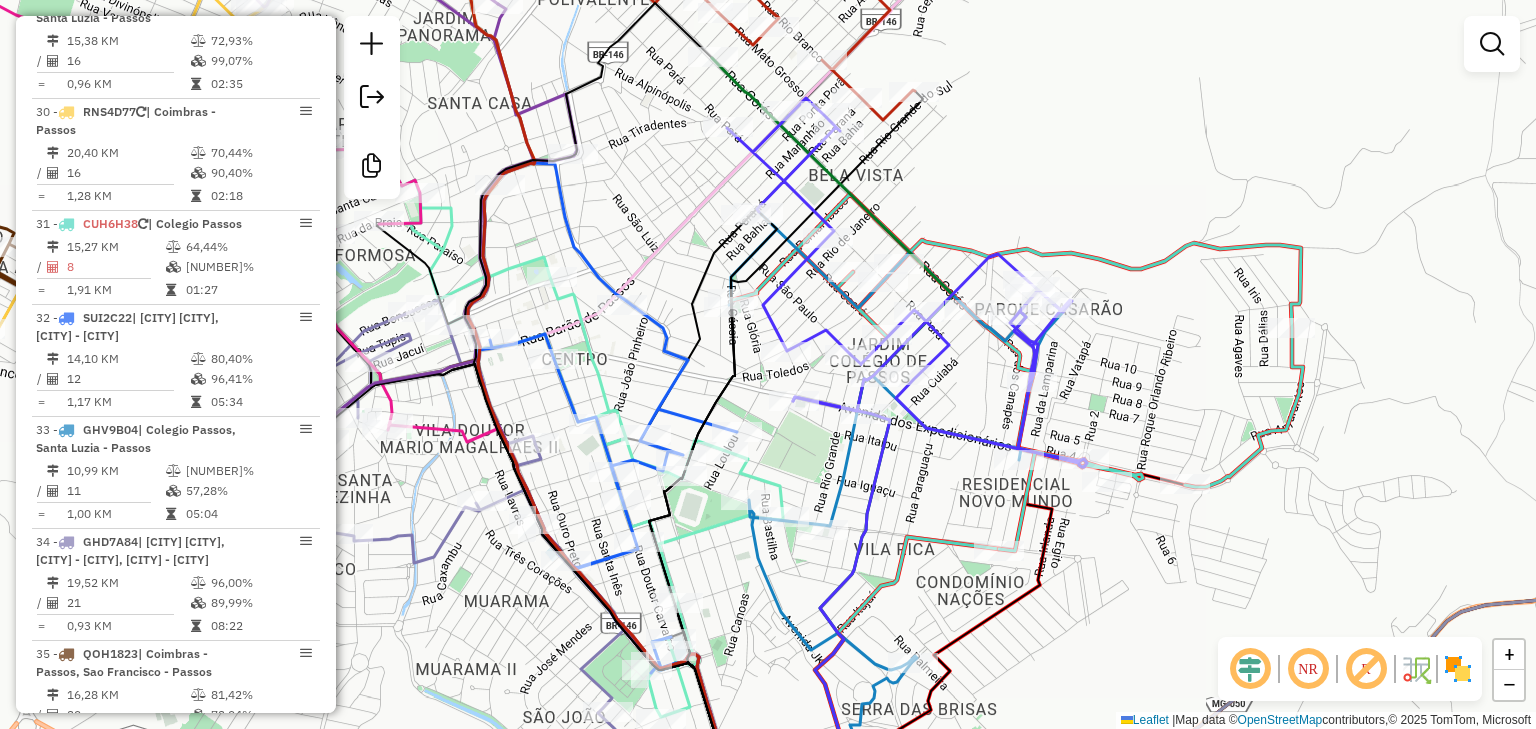 drag, startPoint x: 905, startPoint y: 412, endPoint x: 944, endPoint y: 482, distance: 80.13114 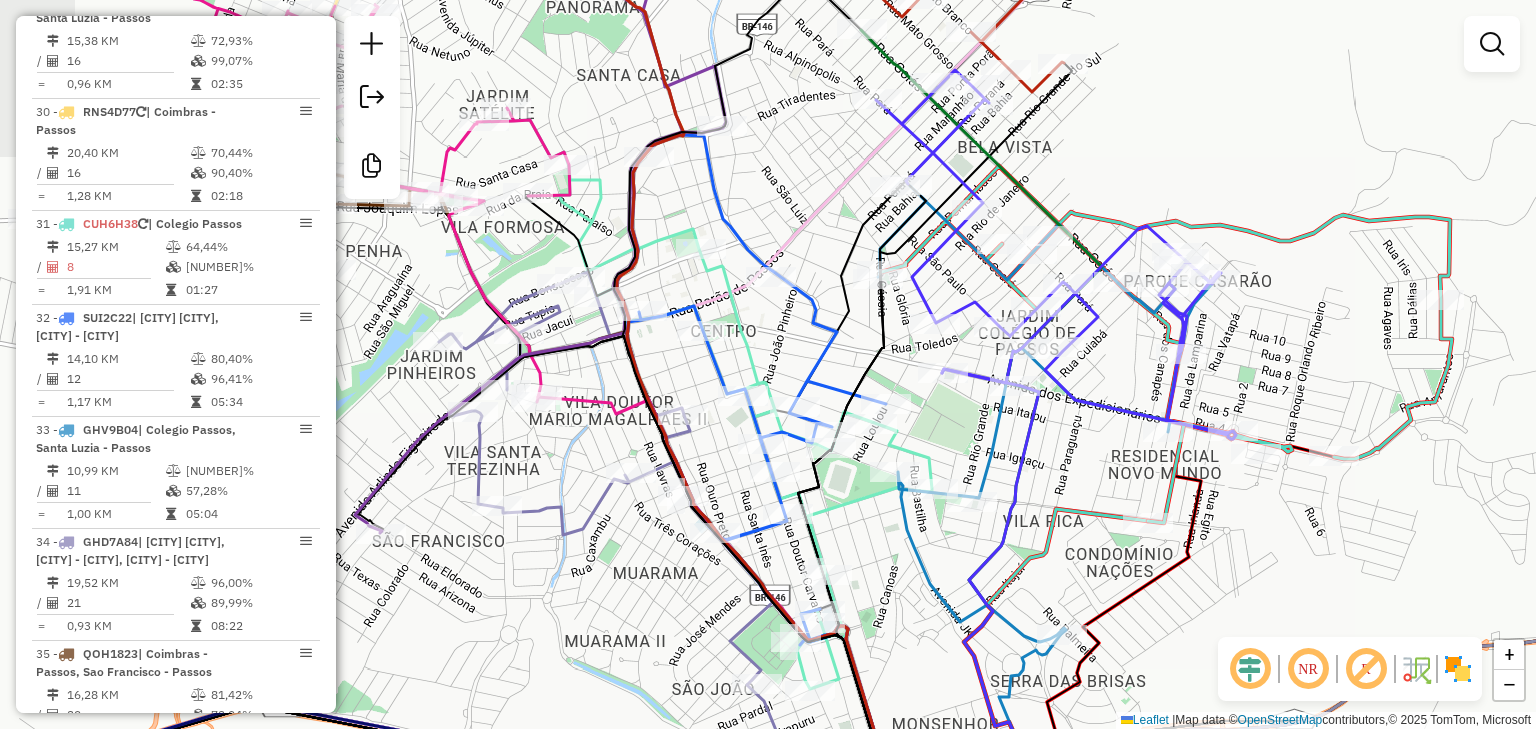 drag, startPoint x: 935, startPoint y: 571, endPoint x: 1071, endPoint y: 509, distance: 149.46571 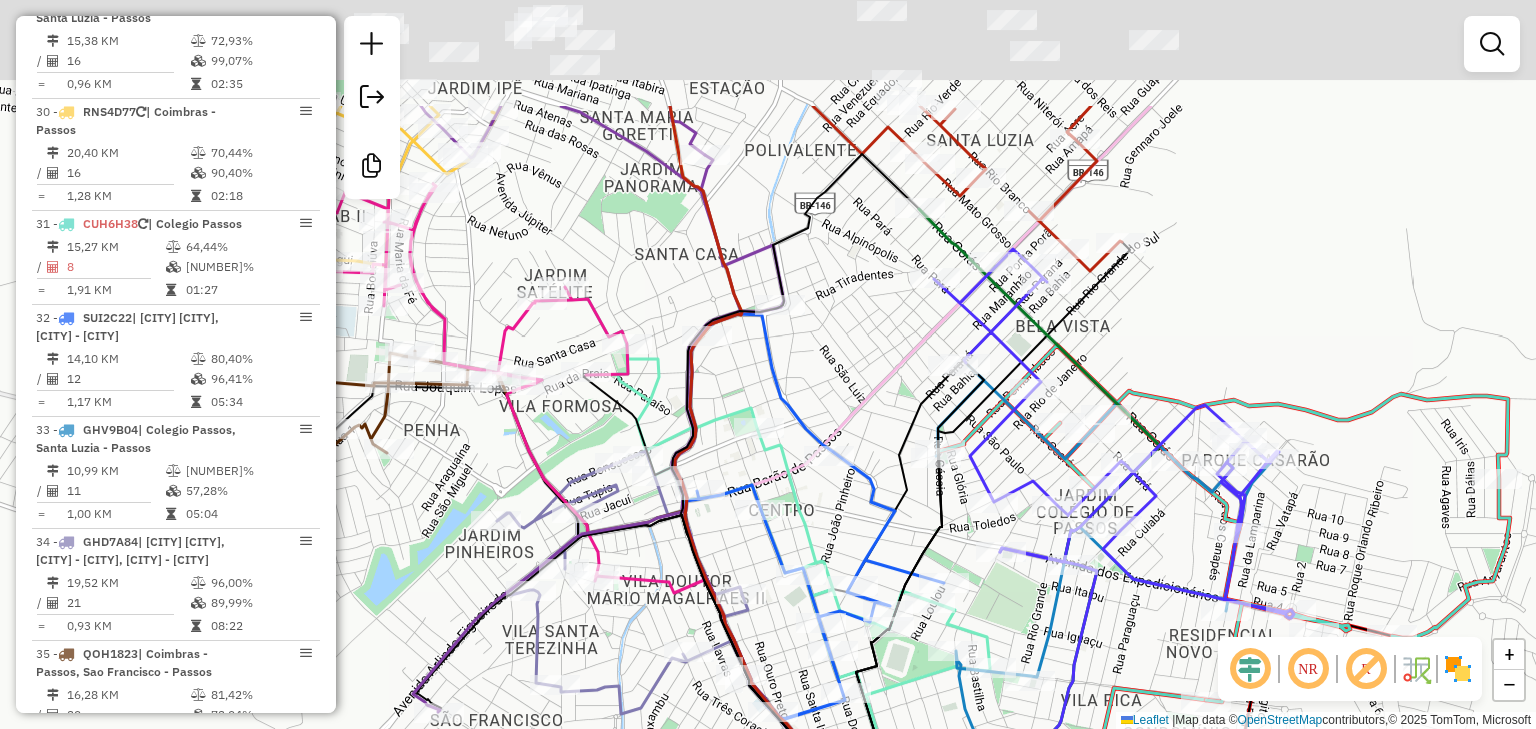 drag, startPoint x: 737, startPoint y: 297, endPoint x: 773, endPoint y: 554, distance: 259.50916 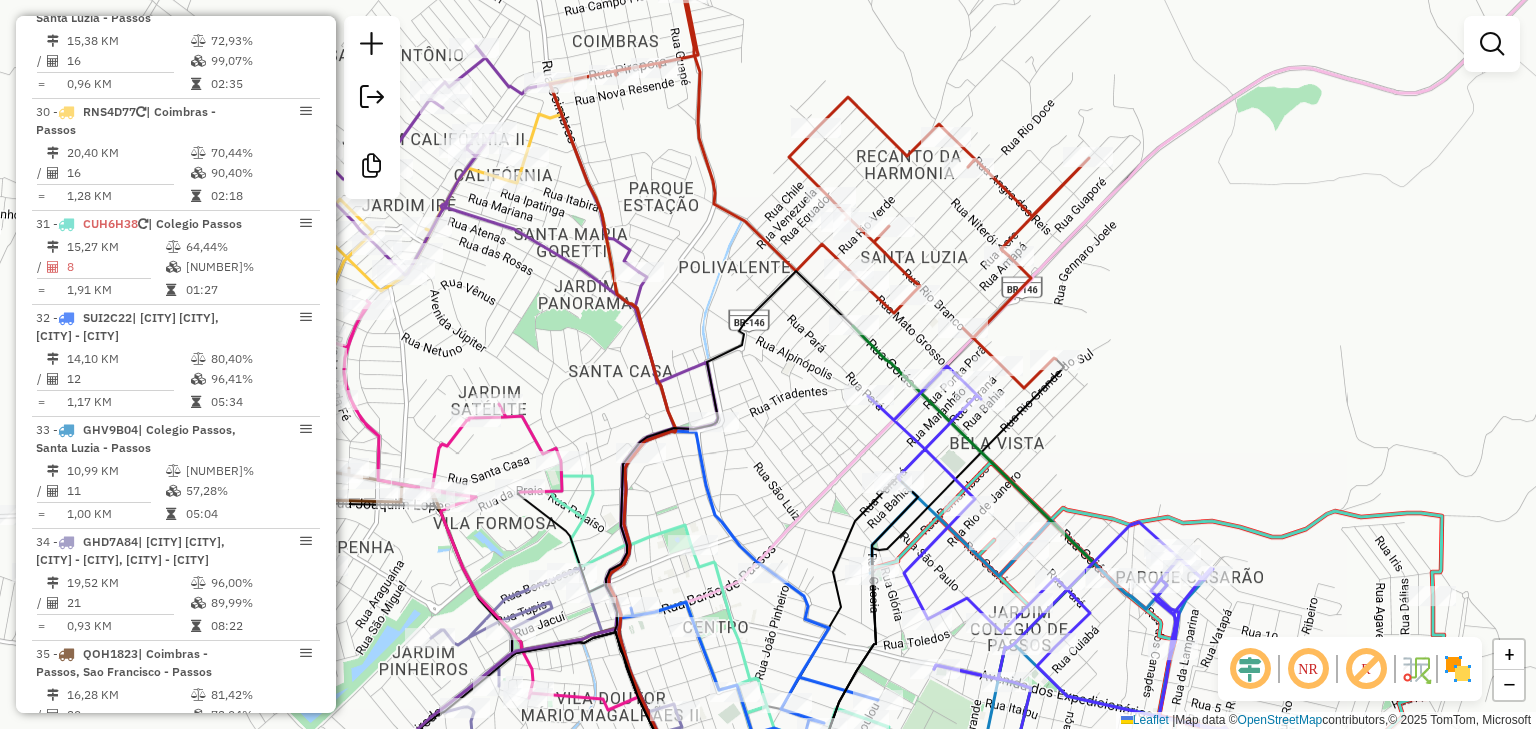 drag, startPoint x: 851, startPoint y: 425, endPoint x: 748, endPoint y: 541, distance: 155.12898 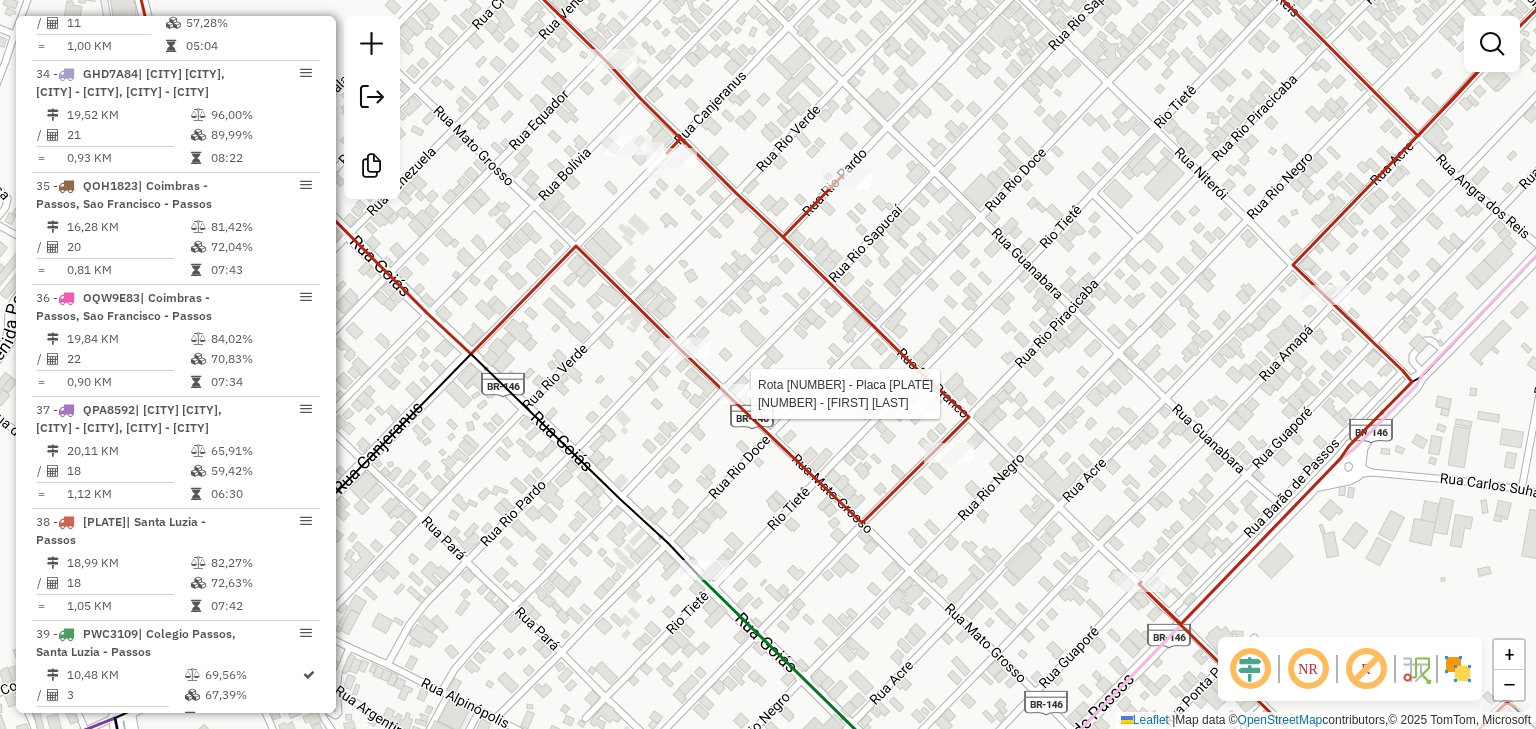 select on "**********" 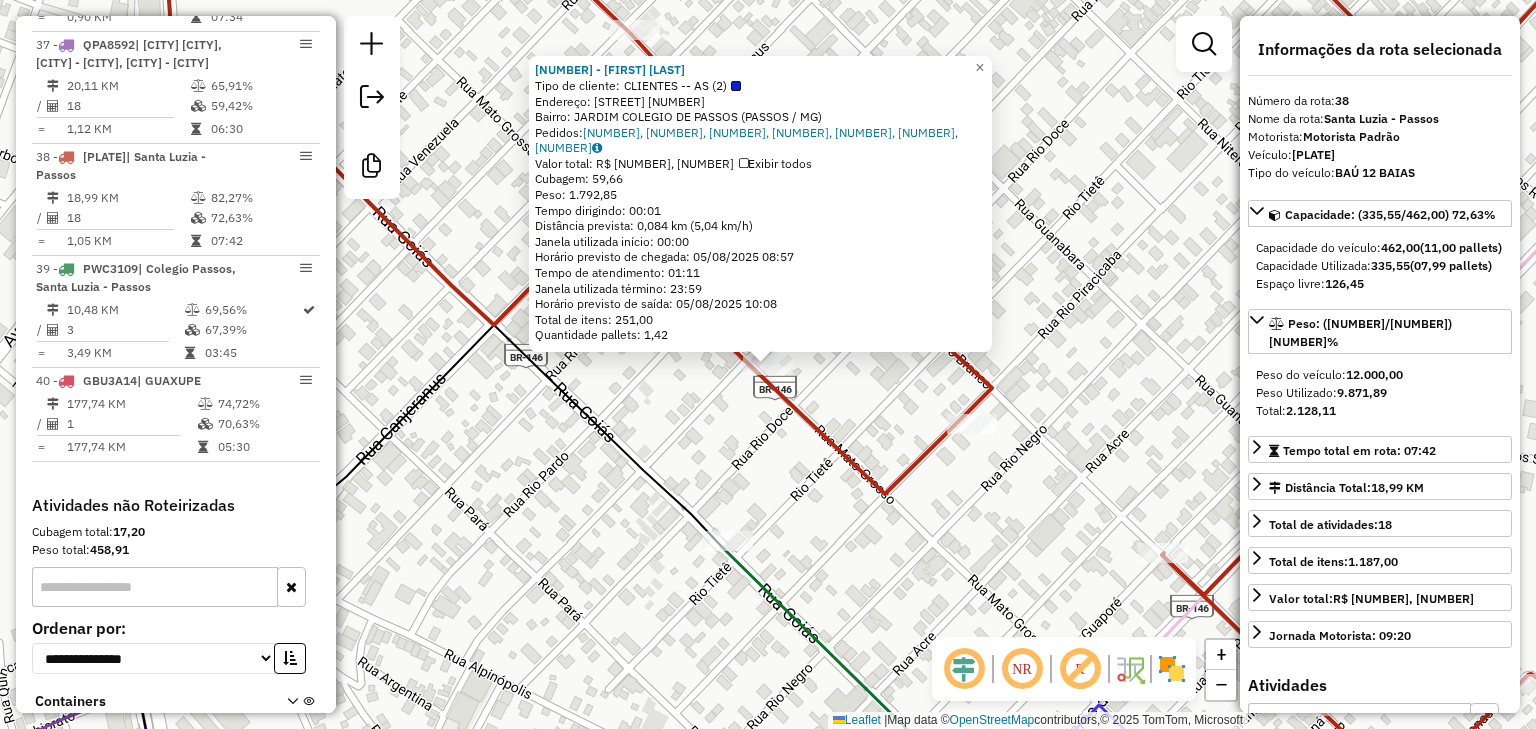 scroll, scrollTop: 4683, scrollLeft: 0, axis: vertical 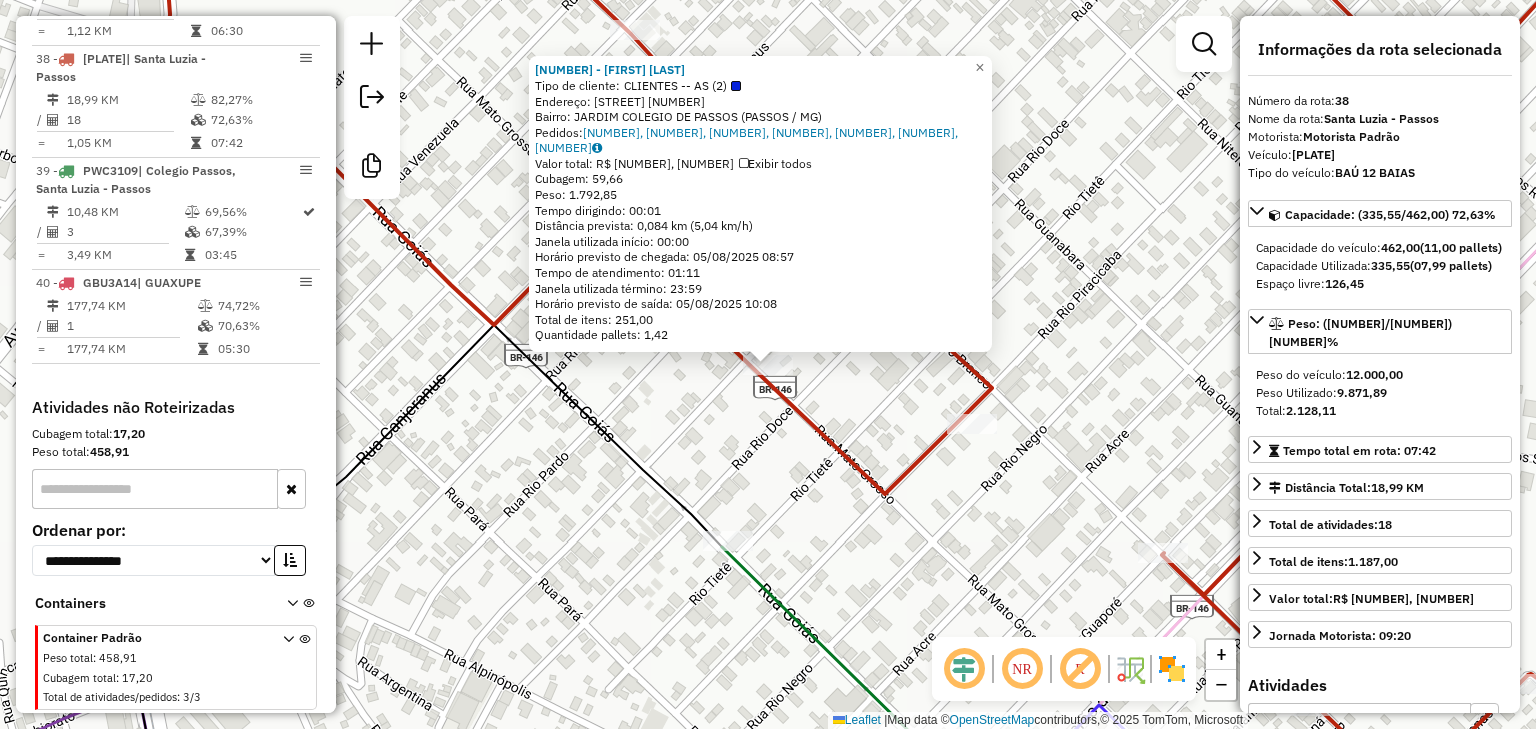 click on "Tipo de cliente:   CLIENTES -- AS (2)" 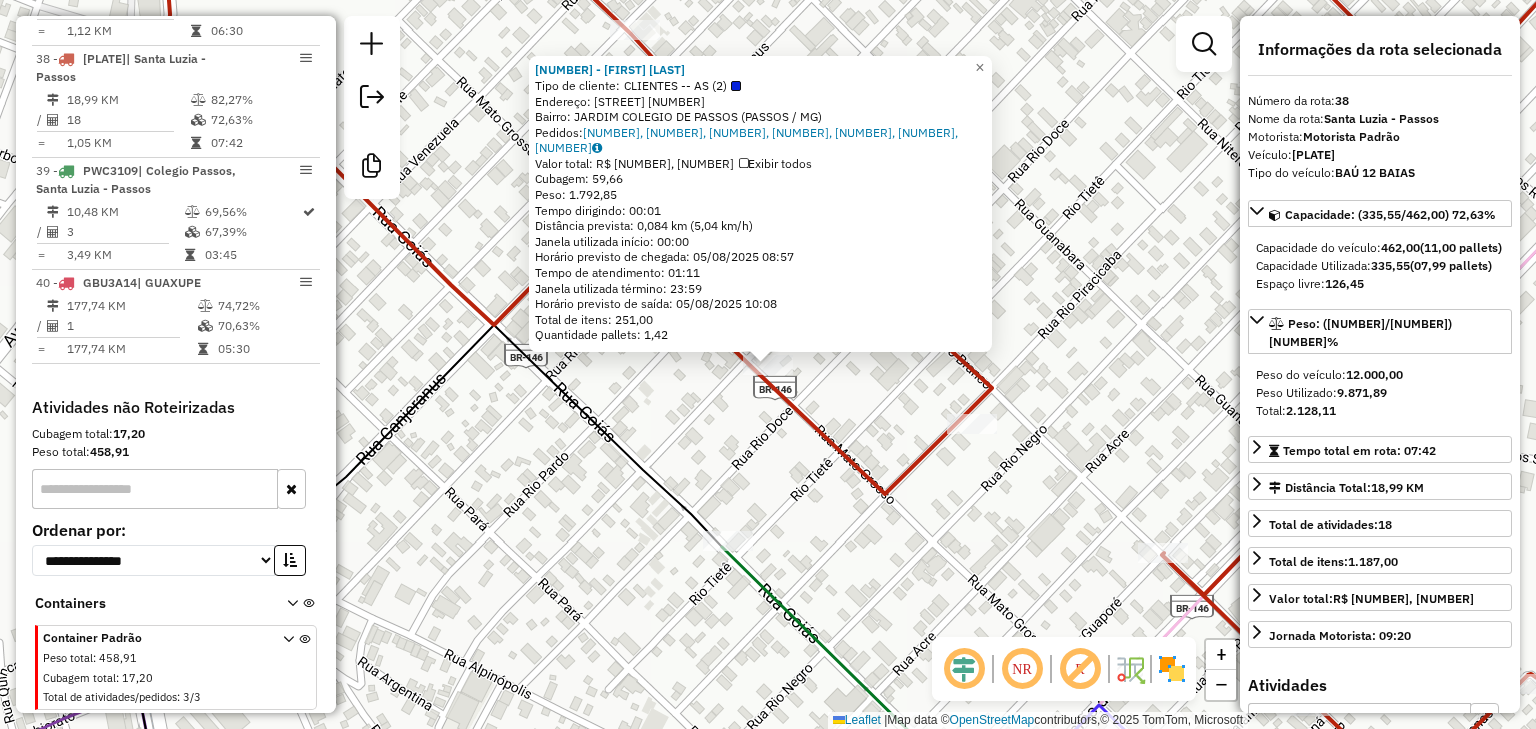 click on "[NUMBER] - [CITY] Tipo de cliente: CLIENTES -- AS TRAVA ([NUMBER]) Endereço: [STREET] [NUMBER] Bairro: [NEIGHBORHOOD] - [CITY] ([CITY] / [STATE]) Pedidos: [NUMBER], [NUMBER], [NUMBER], [NUMBER], [NUMBER], [NUMBER], [NUMBER] Valor total: R$ [NUMBER], [NUMBER] Exibir todos Cubagem: [NUMBER] Peso: [NUMBER] Tempo dirigindo: [TIME] Distância prevista: [NUMBER] km ([NUMBER] km/h) Janela utilizada início: [TIME] Horário previsto de chegada: [DATE] [TIME] Tempo de atendimento: [TIME] Janela utilizada término: [TIME] Horário previsto de saída: [DATE] [TIME] Total de itens: [NUMBER] Quantidade pallets: [NUMBER] × Janela de atendimento Grade de atendimento Capacidade Transportadoras Veículos Cliente Pedidos Rotas Selecione os dias de semana para filtrar as janelas de atendimento Seg Ter Qua Qui Sex Sáb Dom Informe o período da janela de atendimento: De: Até: Filtrar exatamente a janela do cliente Considerar janela de atendimento padrão Seg Ter Qua Qui Sex Sáb Dom Peso mínimo: +" 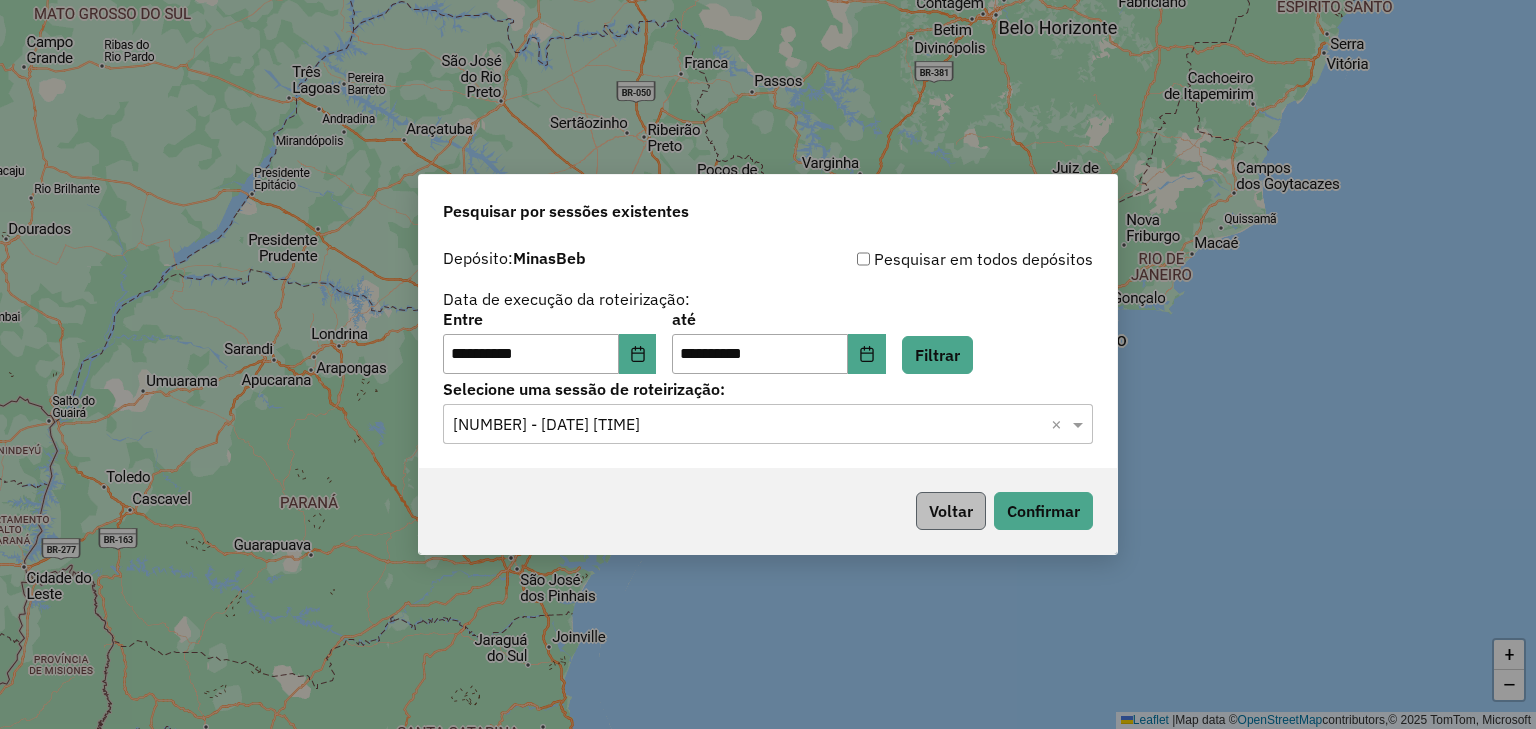 scroll, scrollTop: 0, scrollLeft: 0, axis: both 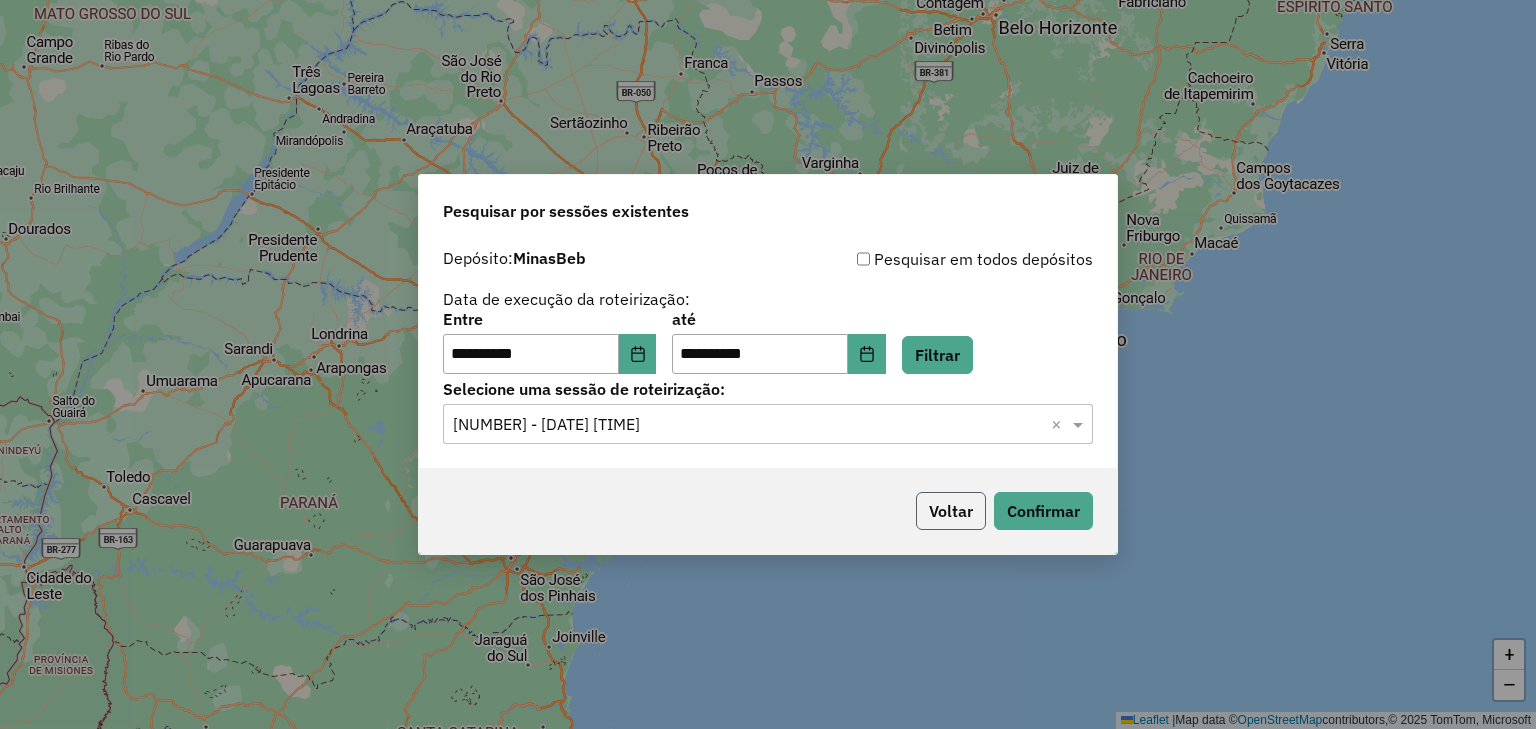 click on "Voltar" 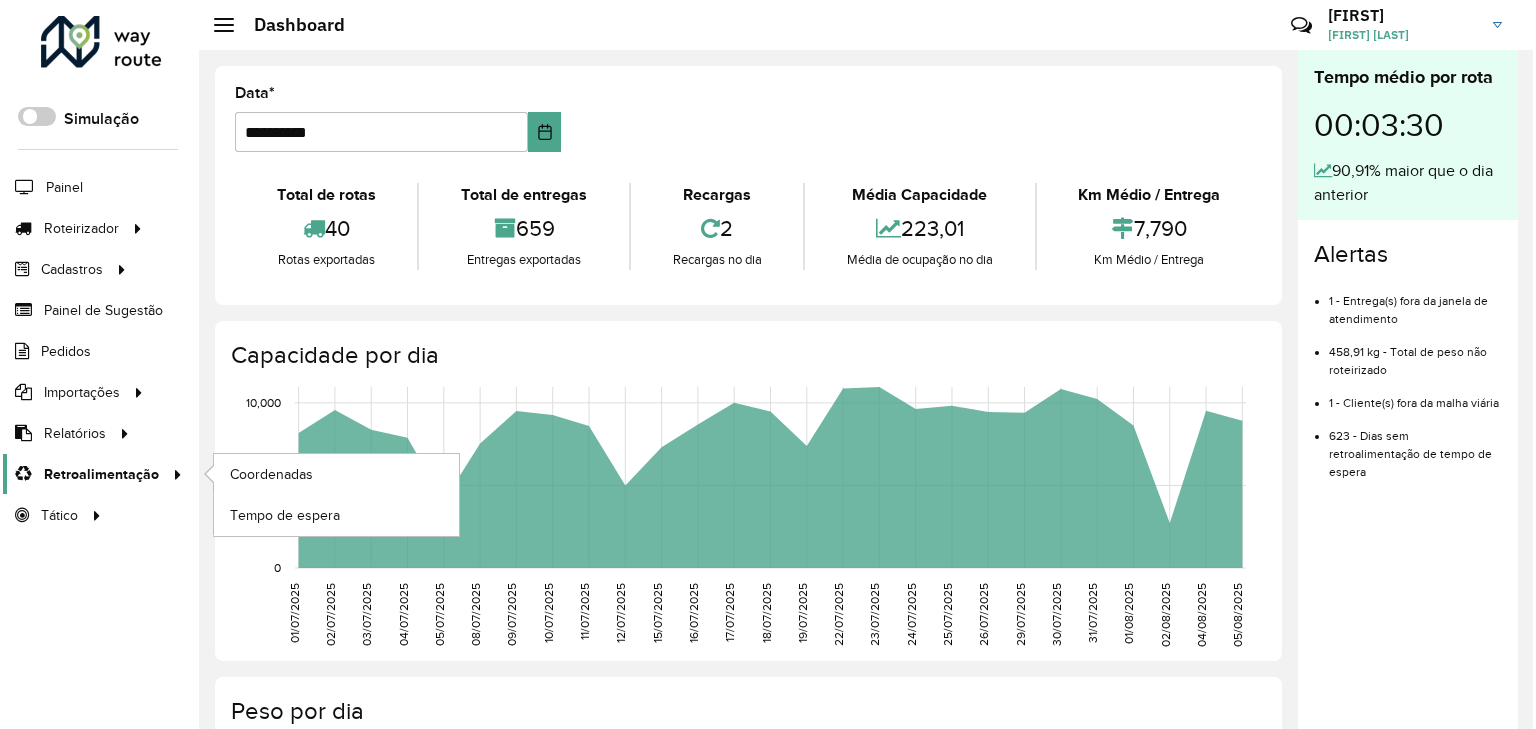 scroll, scrollTop: 0, scrollLeft: 0, axis: both 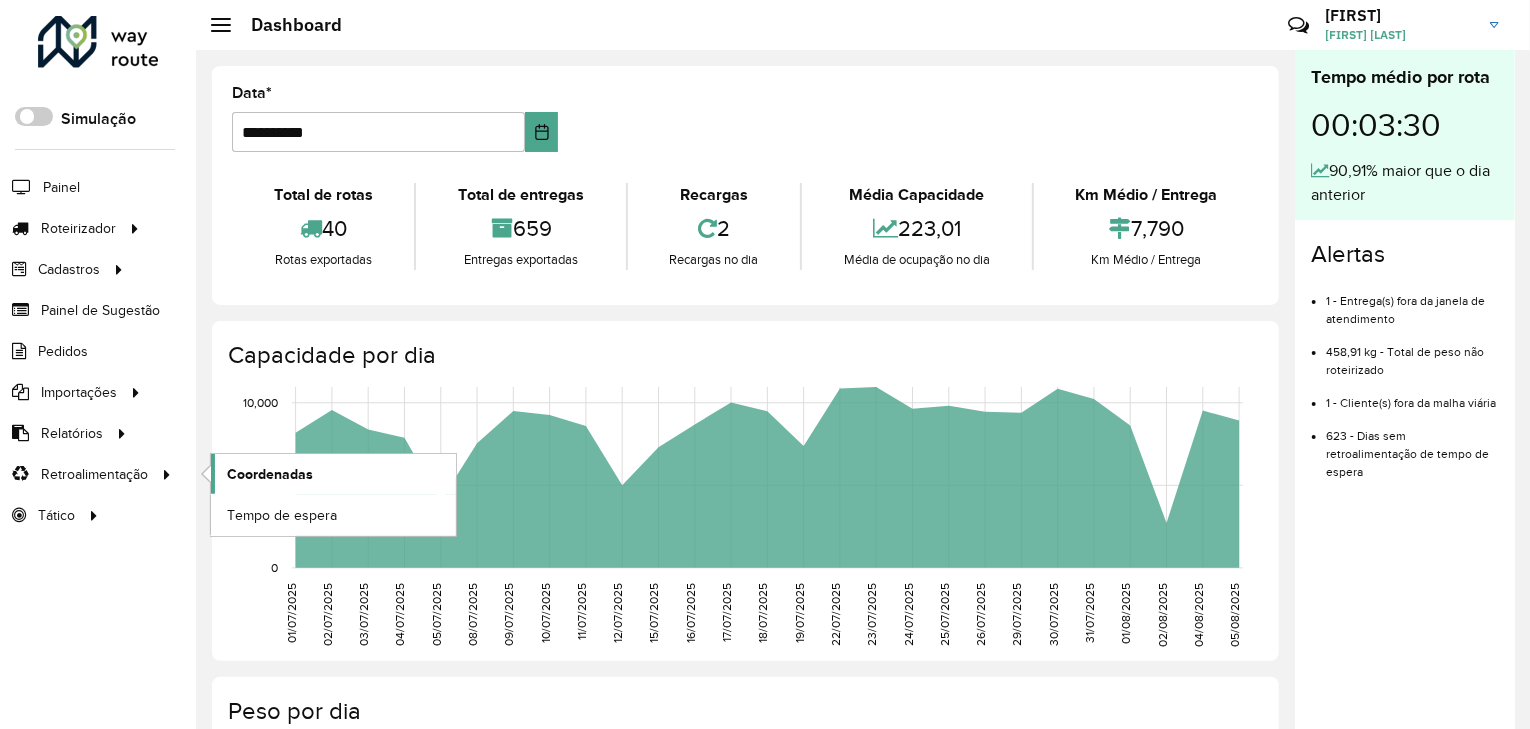 click on "Coordenadas" 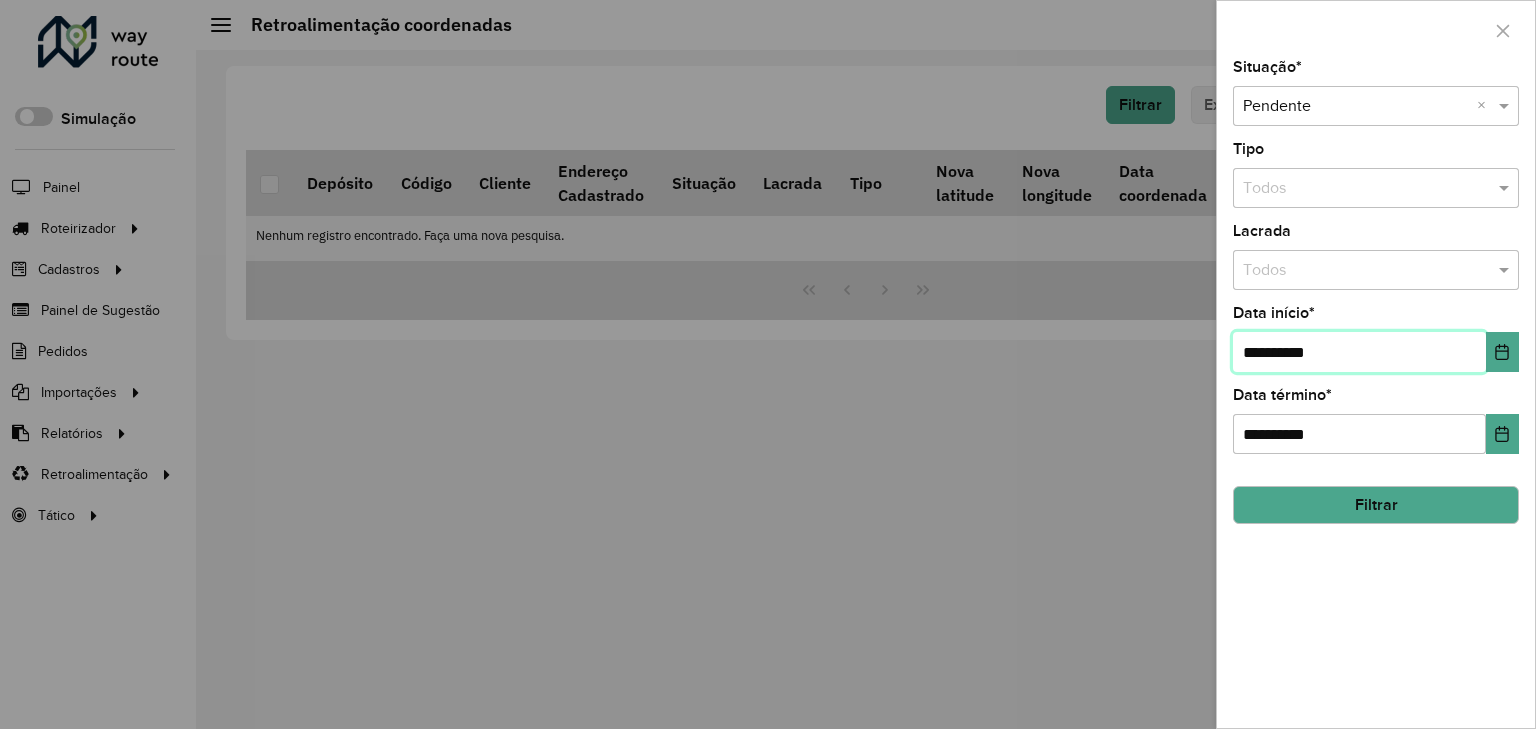 click on "**********" at bounding box center (1359, 352) 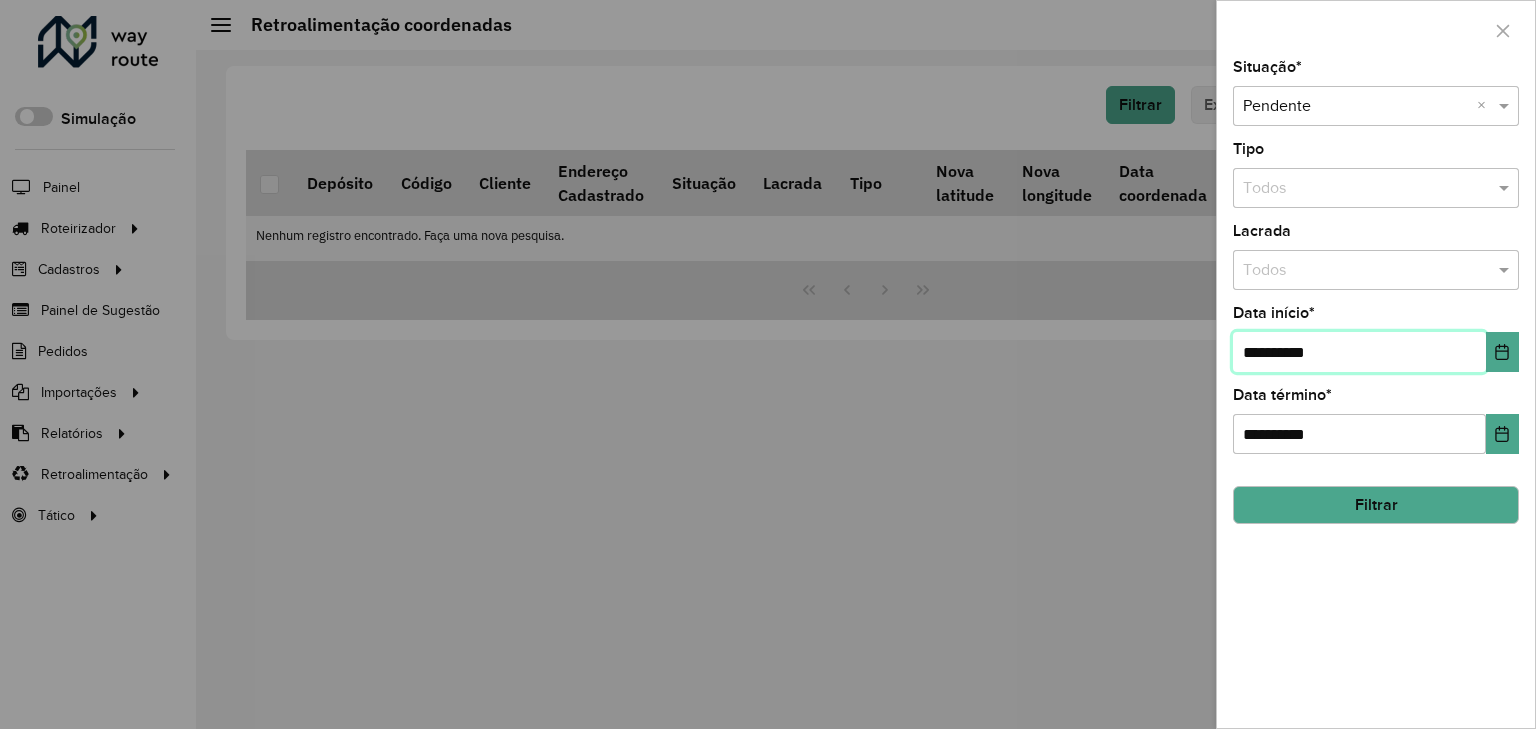 click on "**********" at bounding box center (1359, 352) 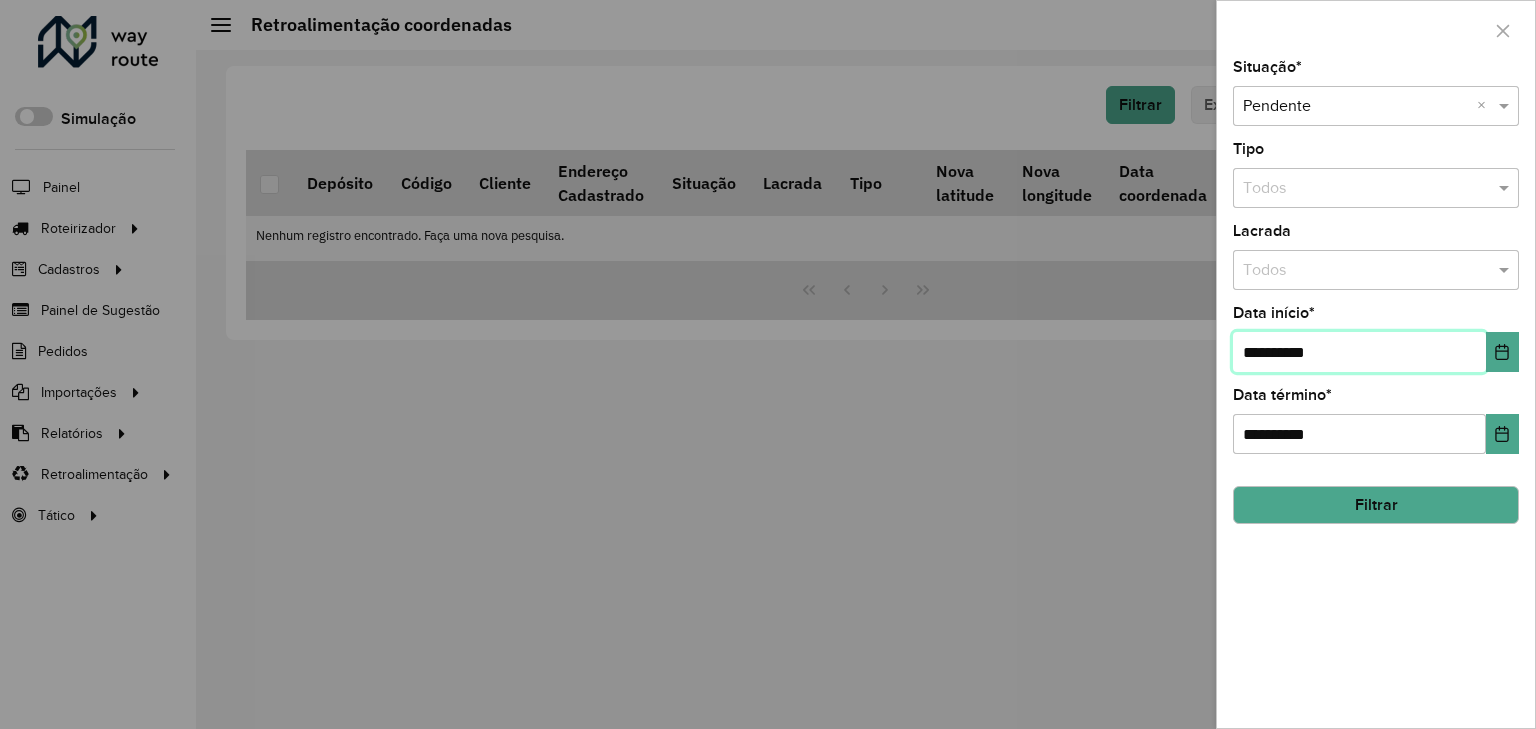 click on "**********" at bounding box center [1359, 352] 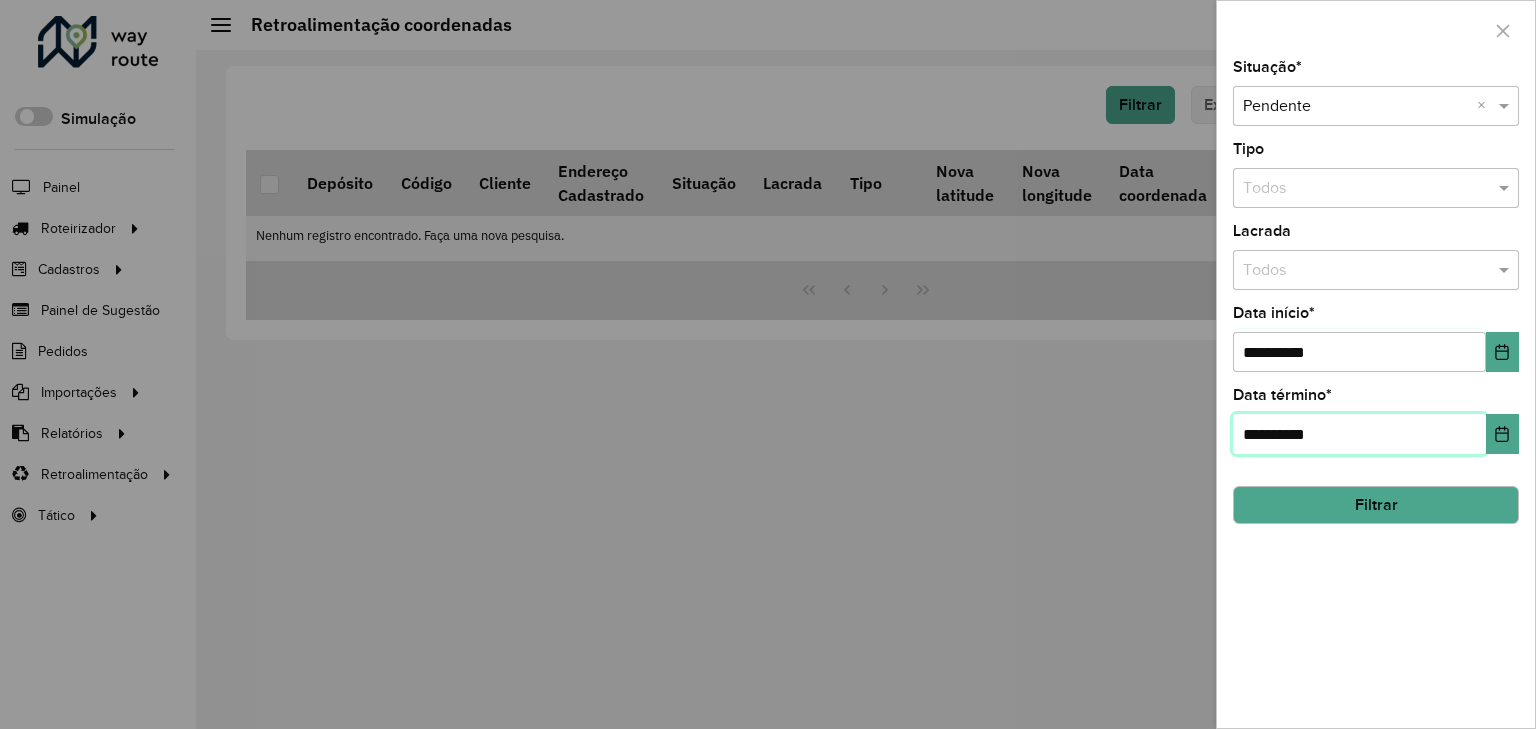 drag, startPoint x: 1375, startPoint y: 442, endPoint x: 1180, endPoint y: 431, distance: 195.31001 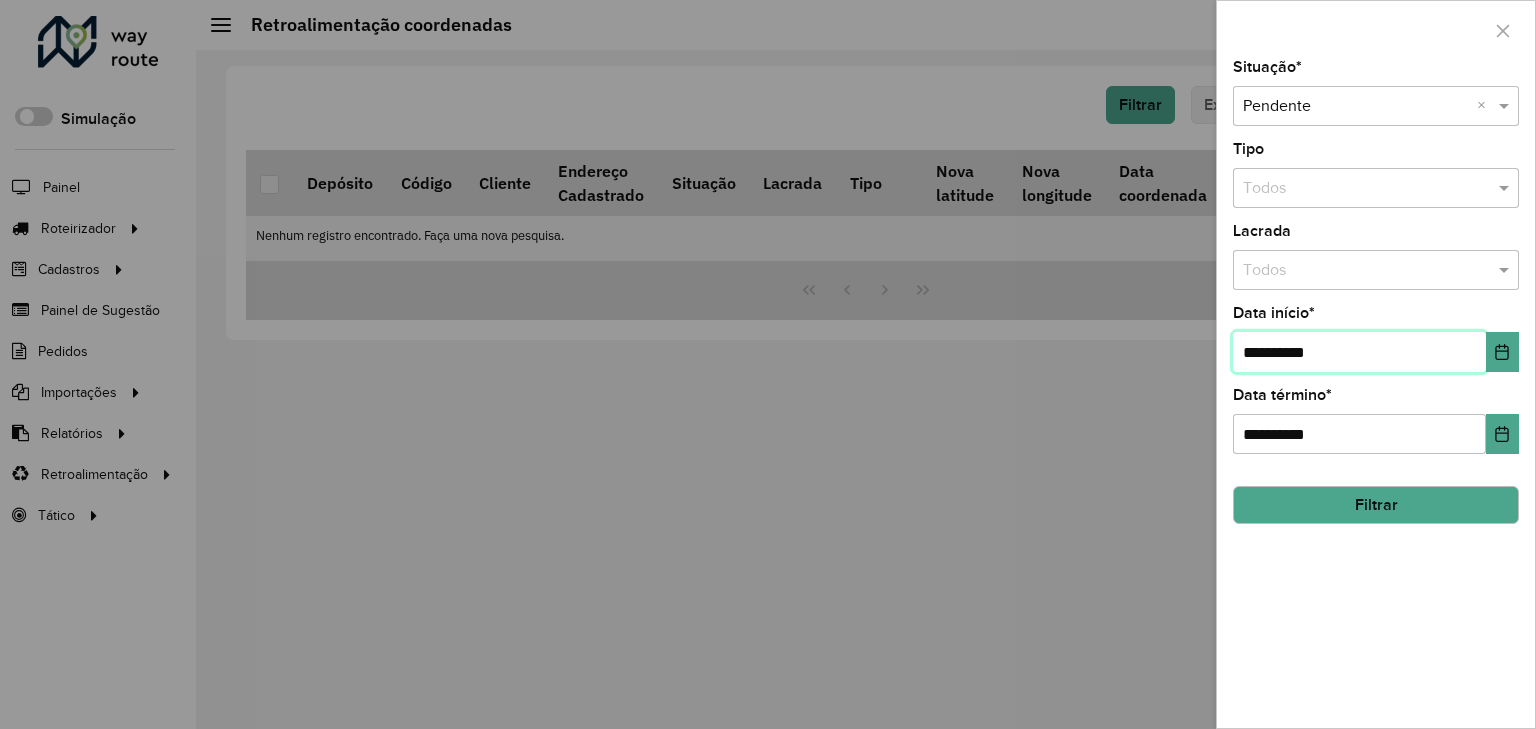 drag, startPoint x: 1341, startPoint y: 345, endPoint x: 1173, endPoint y: 344, distance: 168.00298 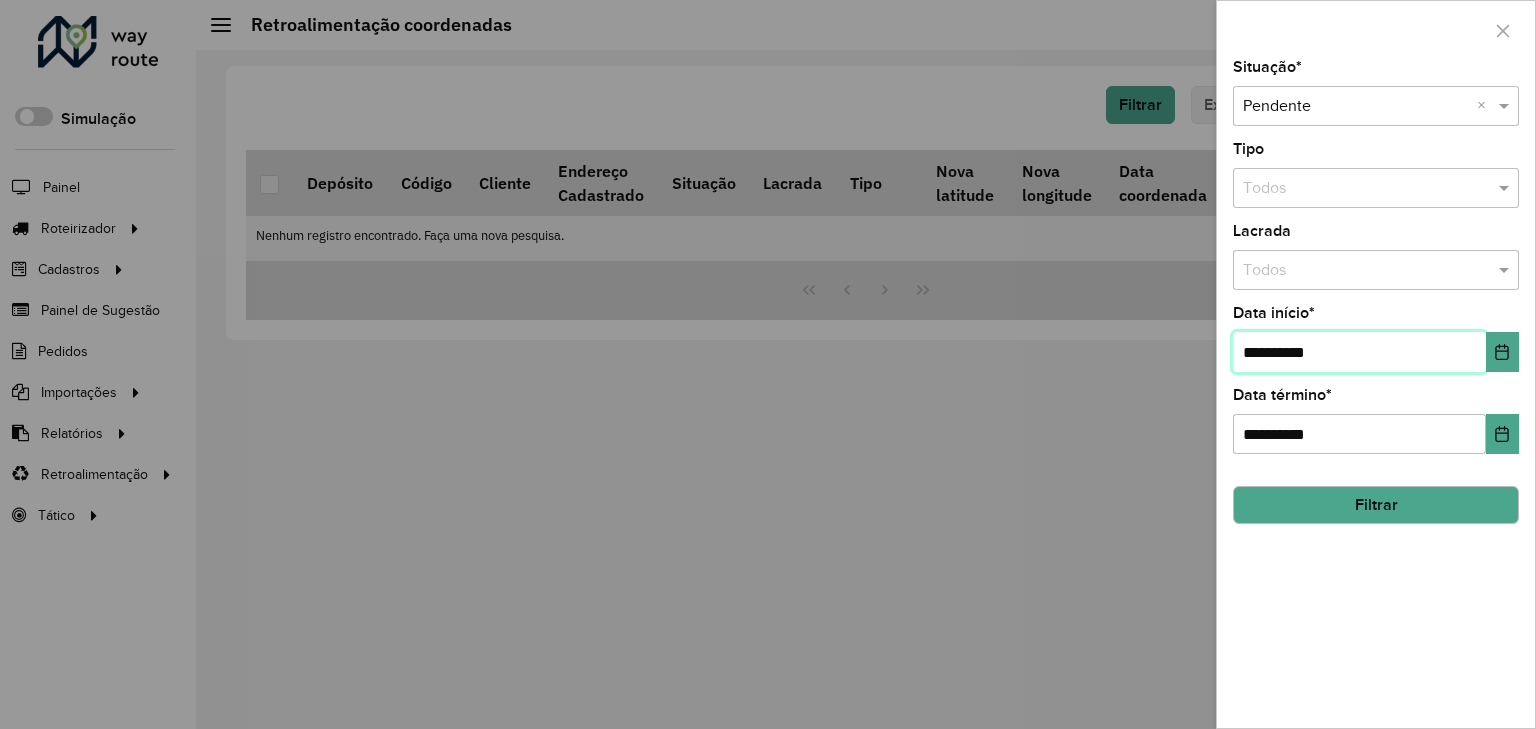 click on "**********" at bounding box center (1359, 352) 